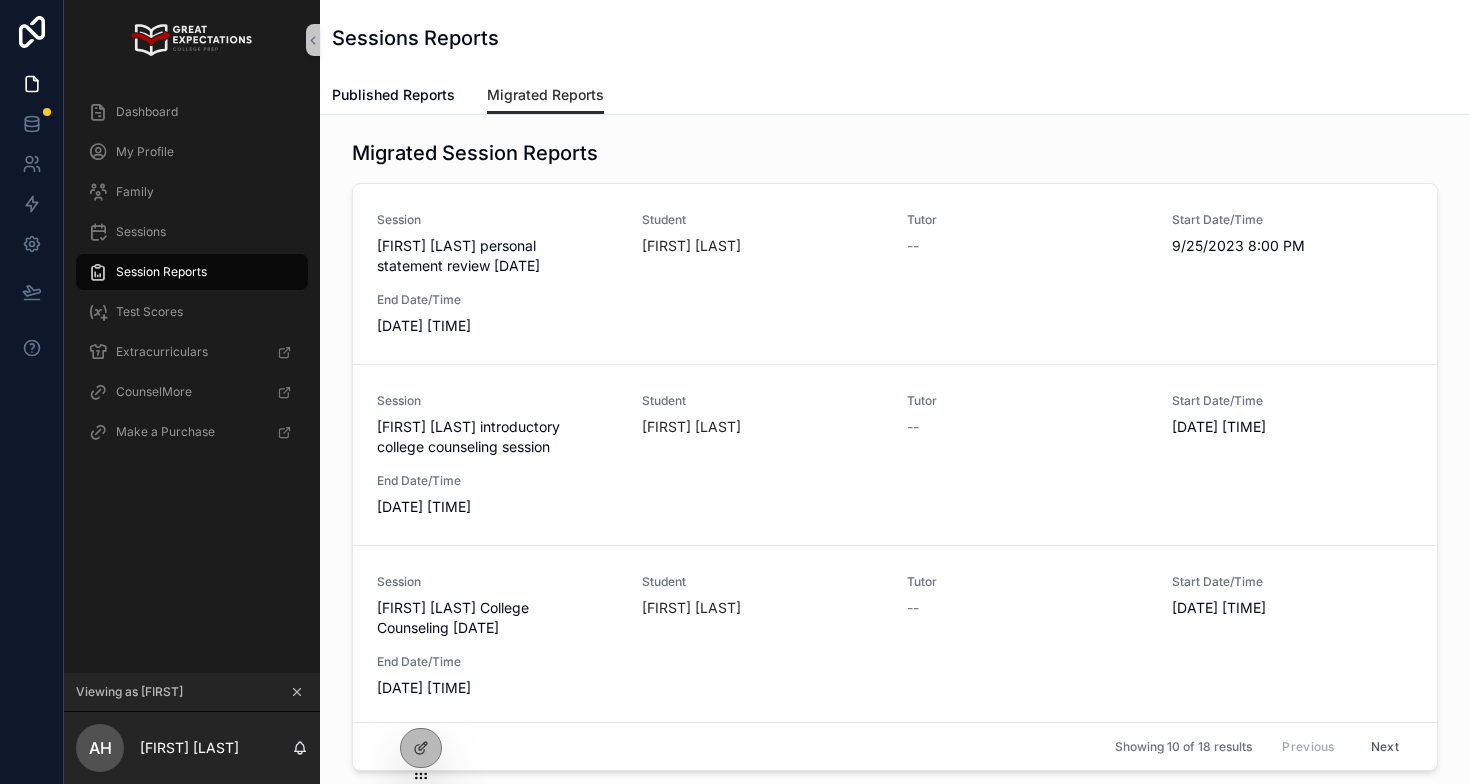 scroll, scrollTop: 0, scrollLeft: 0, axis: both 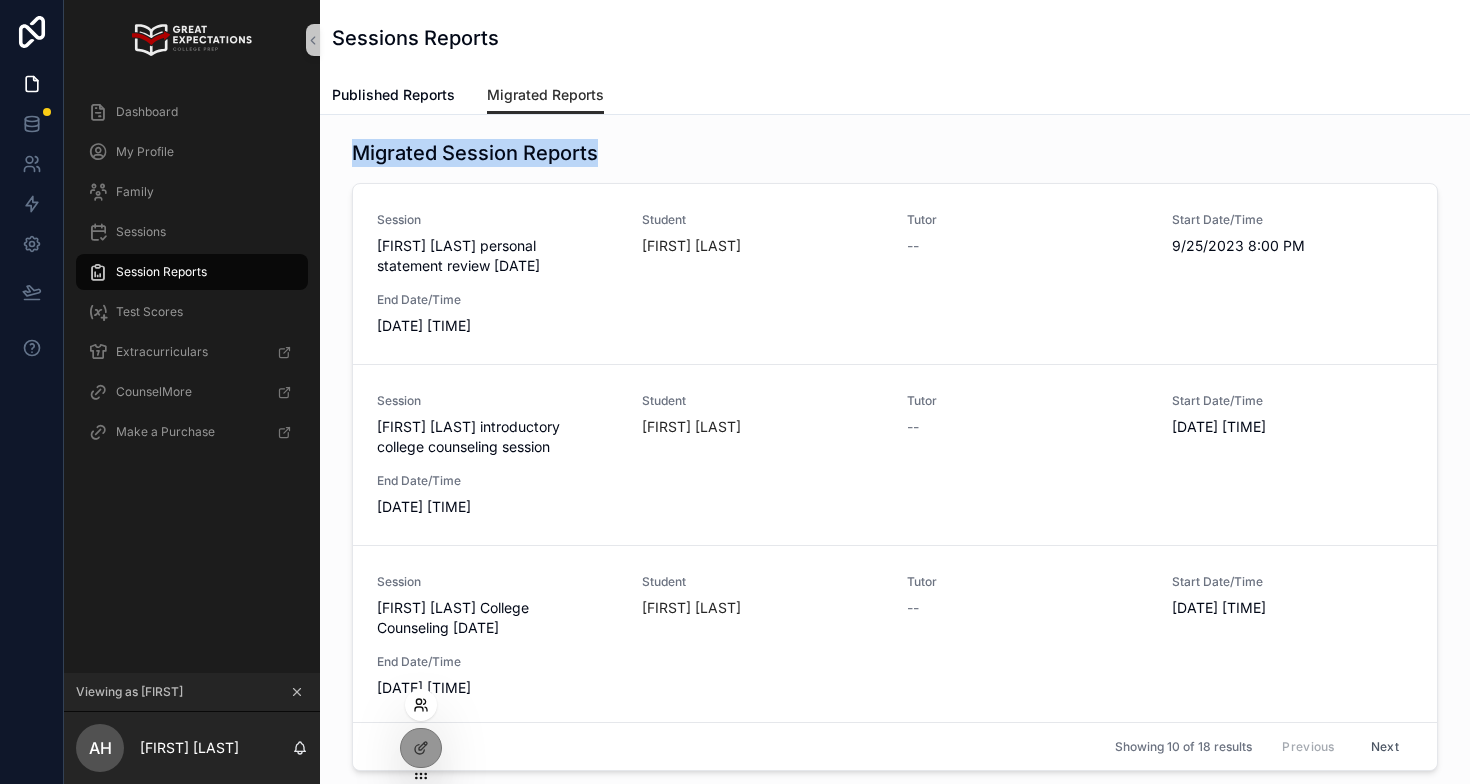 click 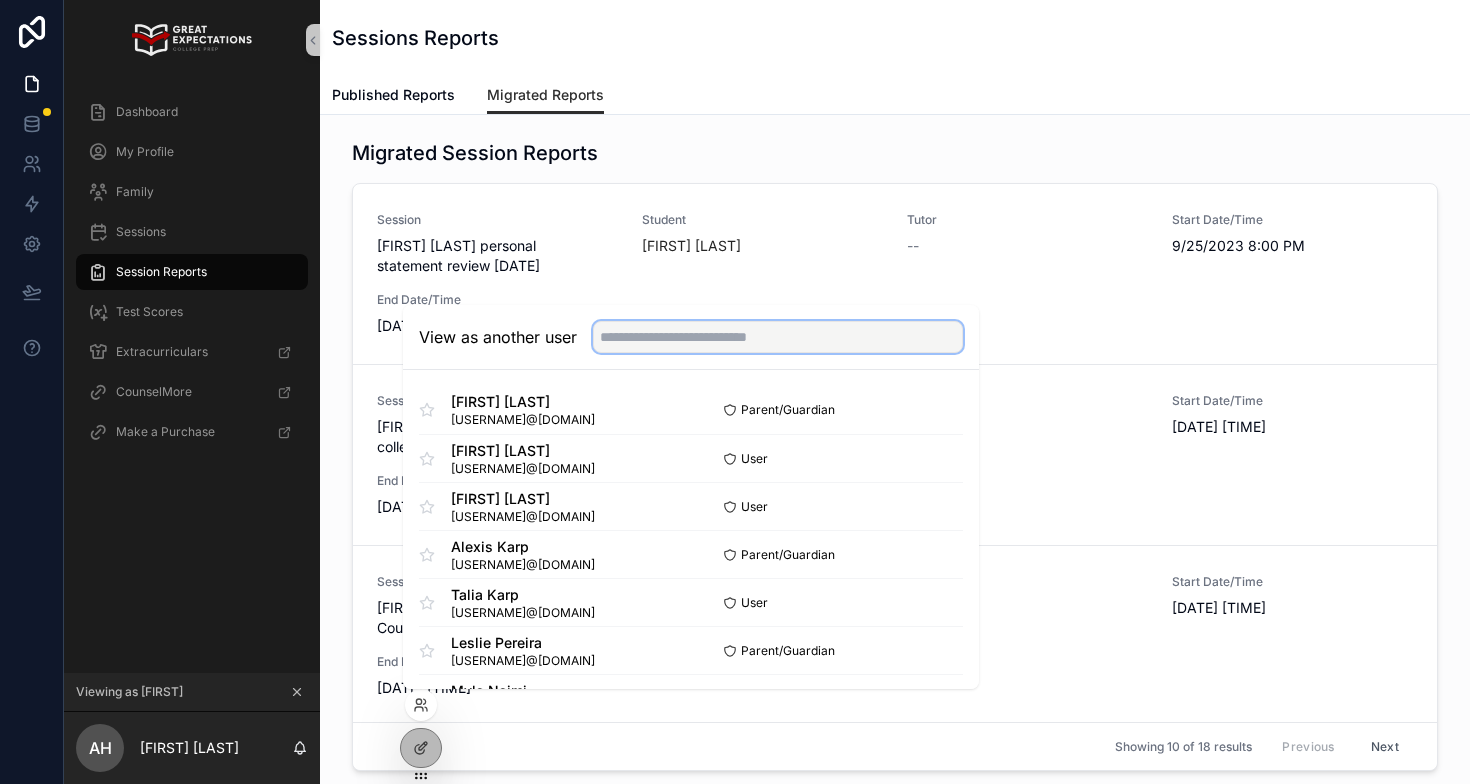 click at bounding box center (778, 337) 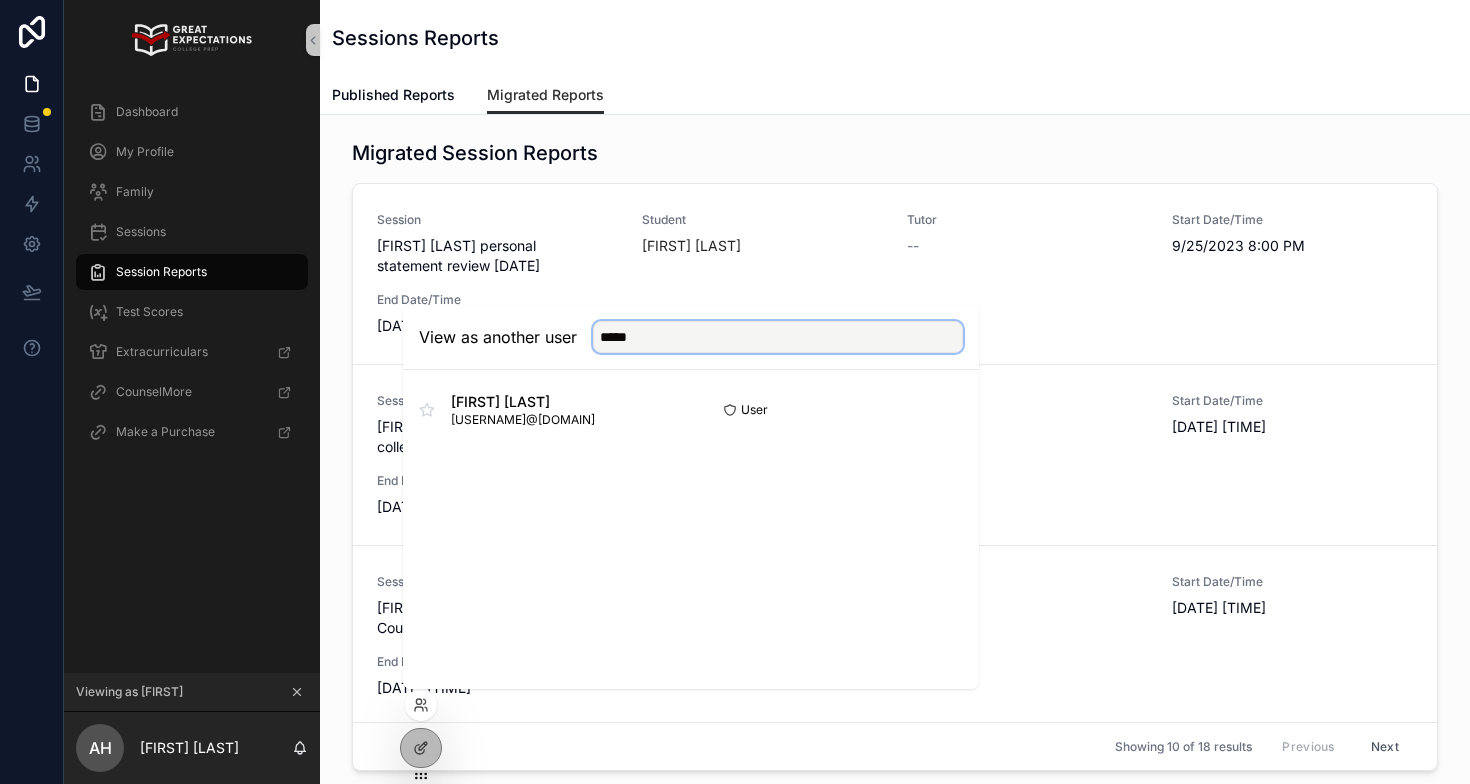 type on "****" 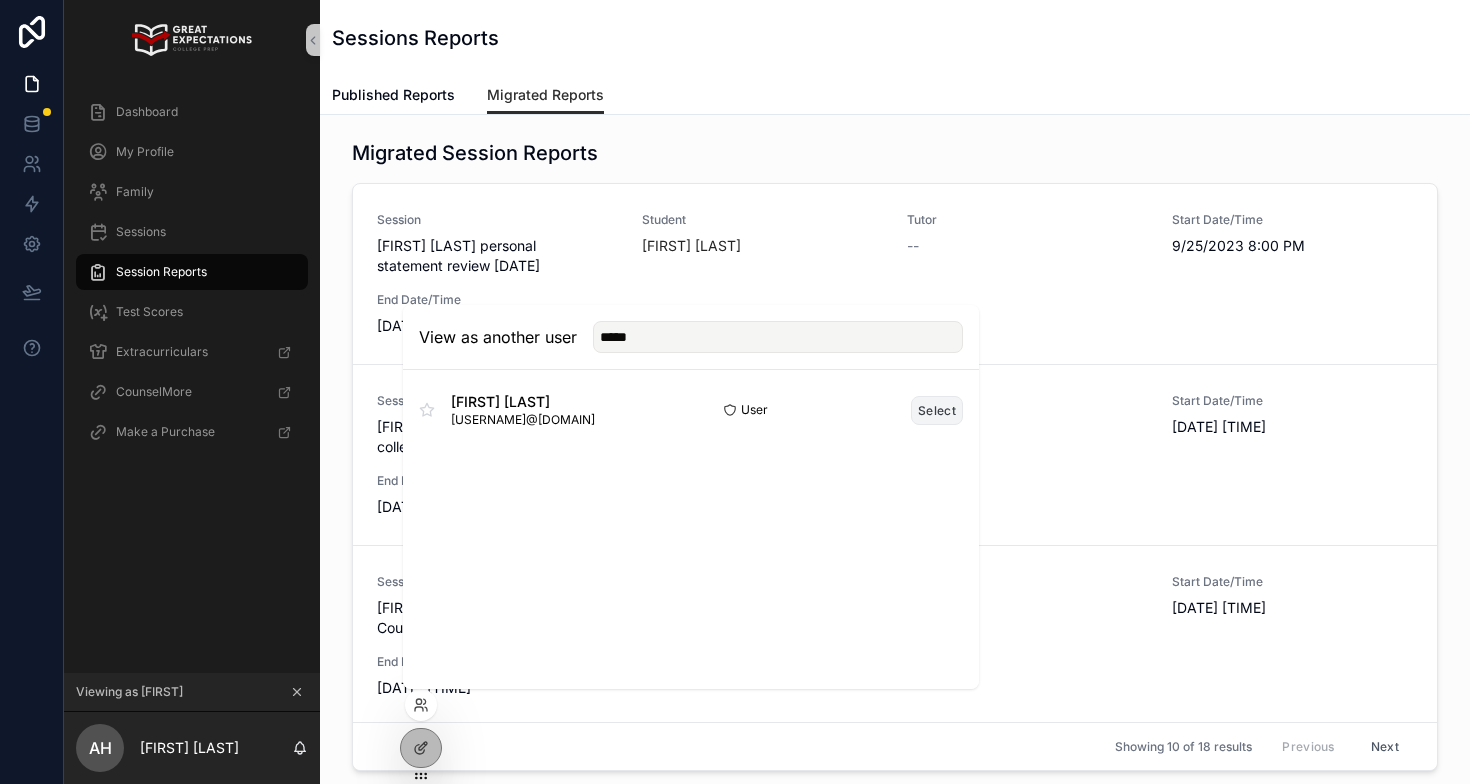 click on "Select" at bounding box center (937, 410) 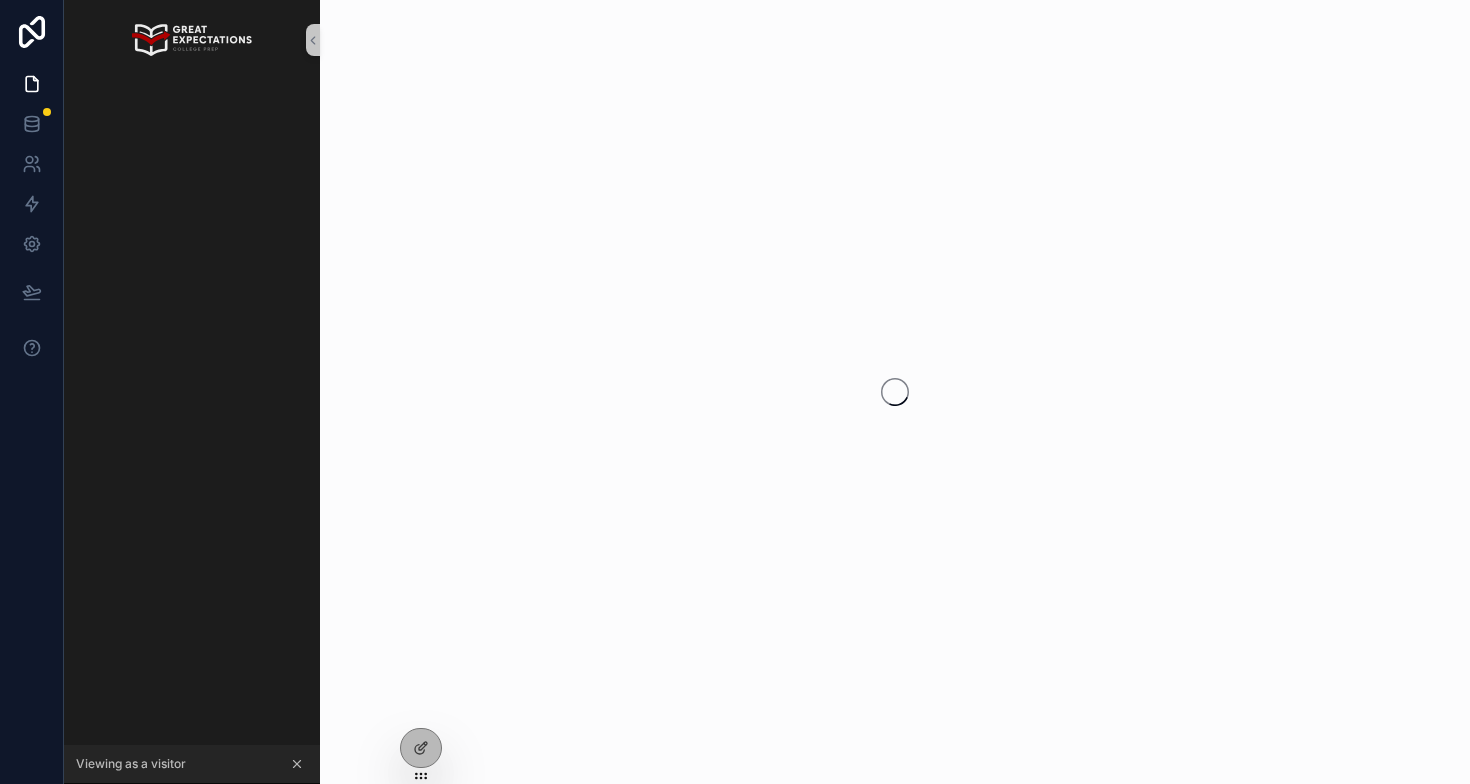 scroll, scrollTop: 0, scrollLeft: 0, axis: both 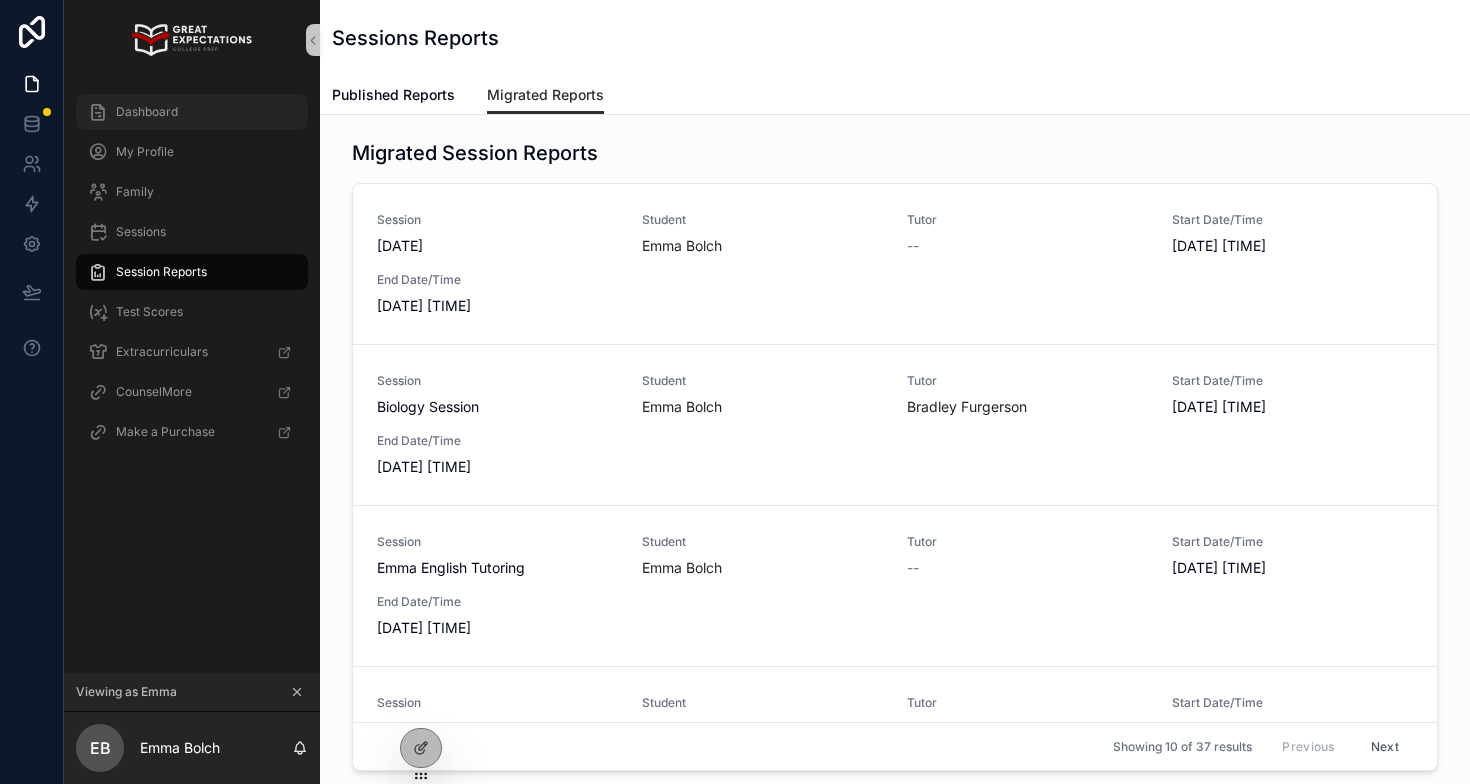 click on "Dashboard" at bounding box center (192, 112) 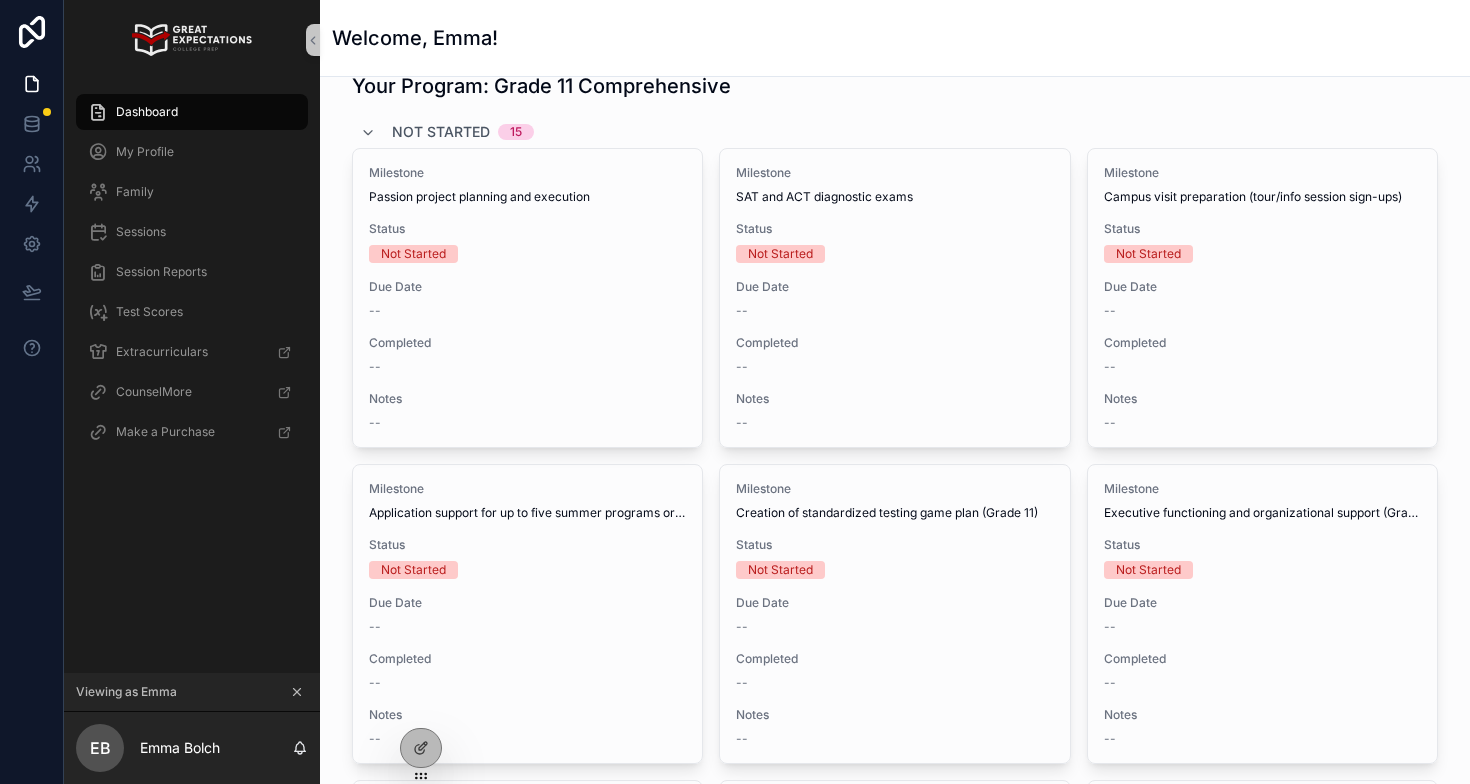 scroll, scrollTop: 0, scrollLeft: 0, axis: both 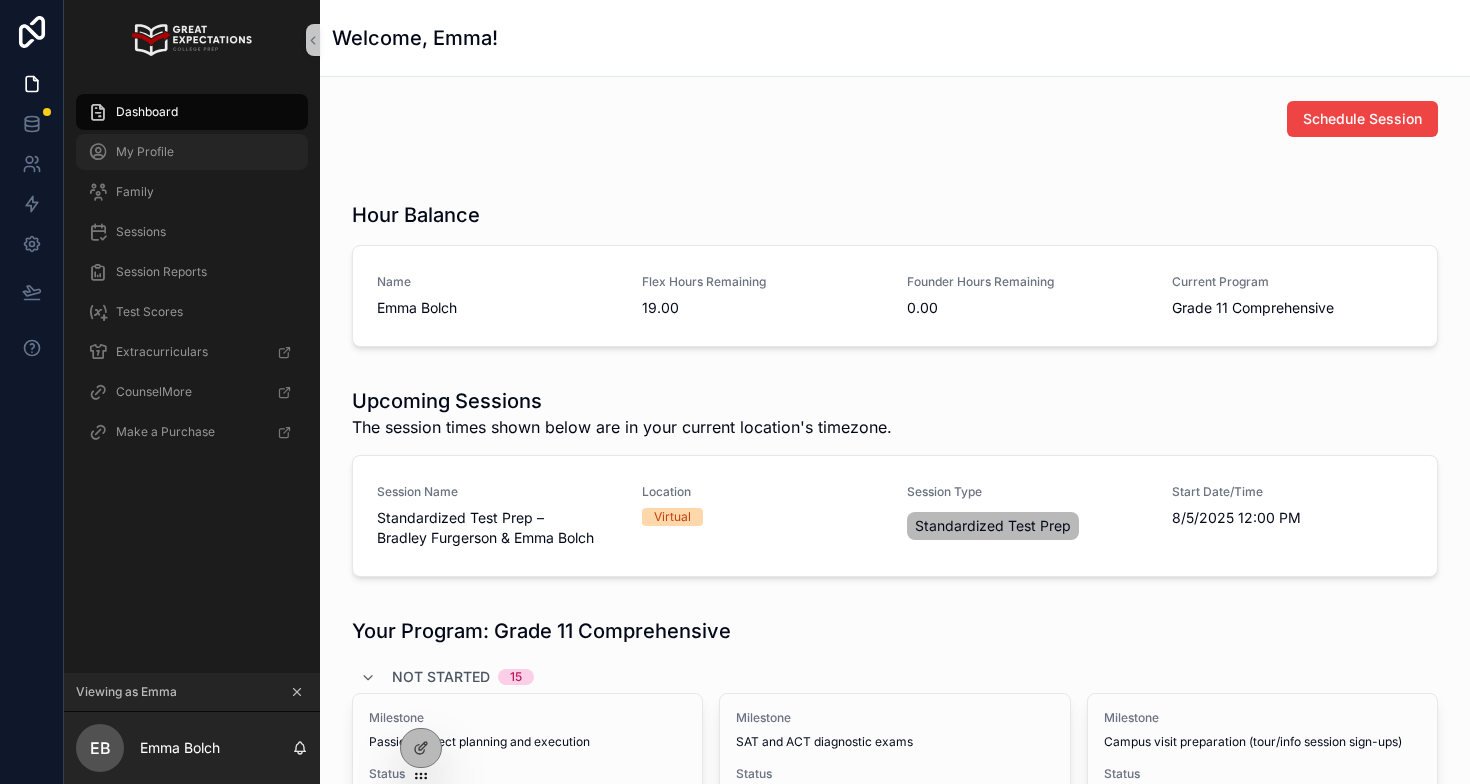 click on "My Profile" at bounding box center [192, 152] 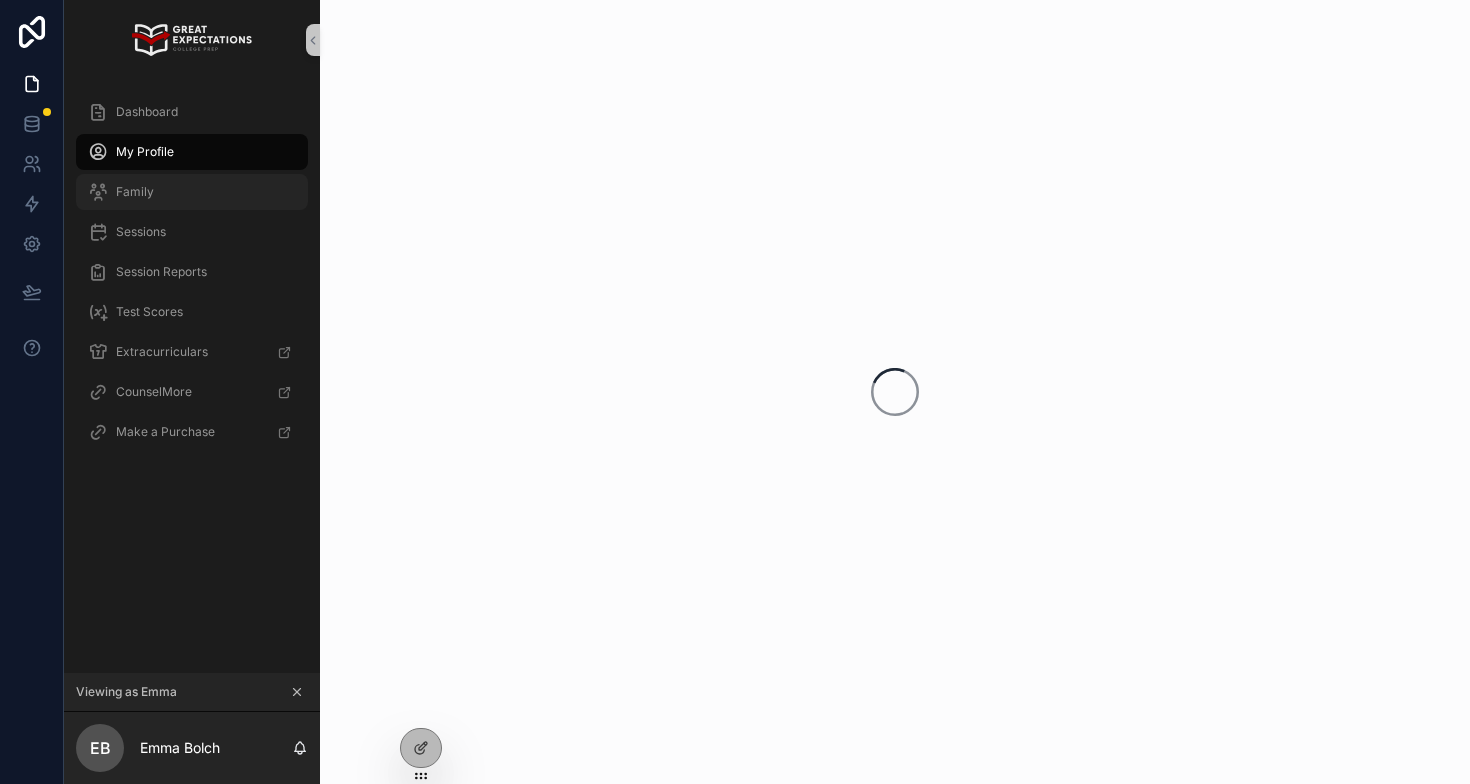 click on "Family" at bounding box center [192, 192] 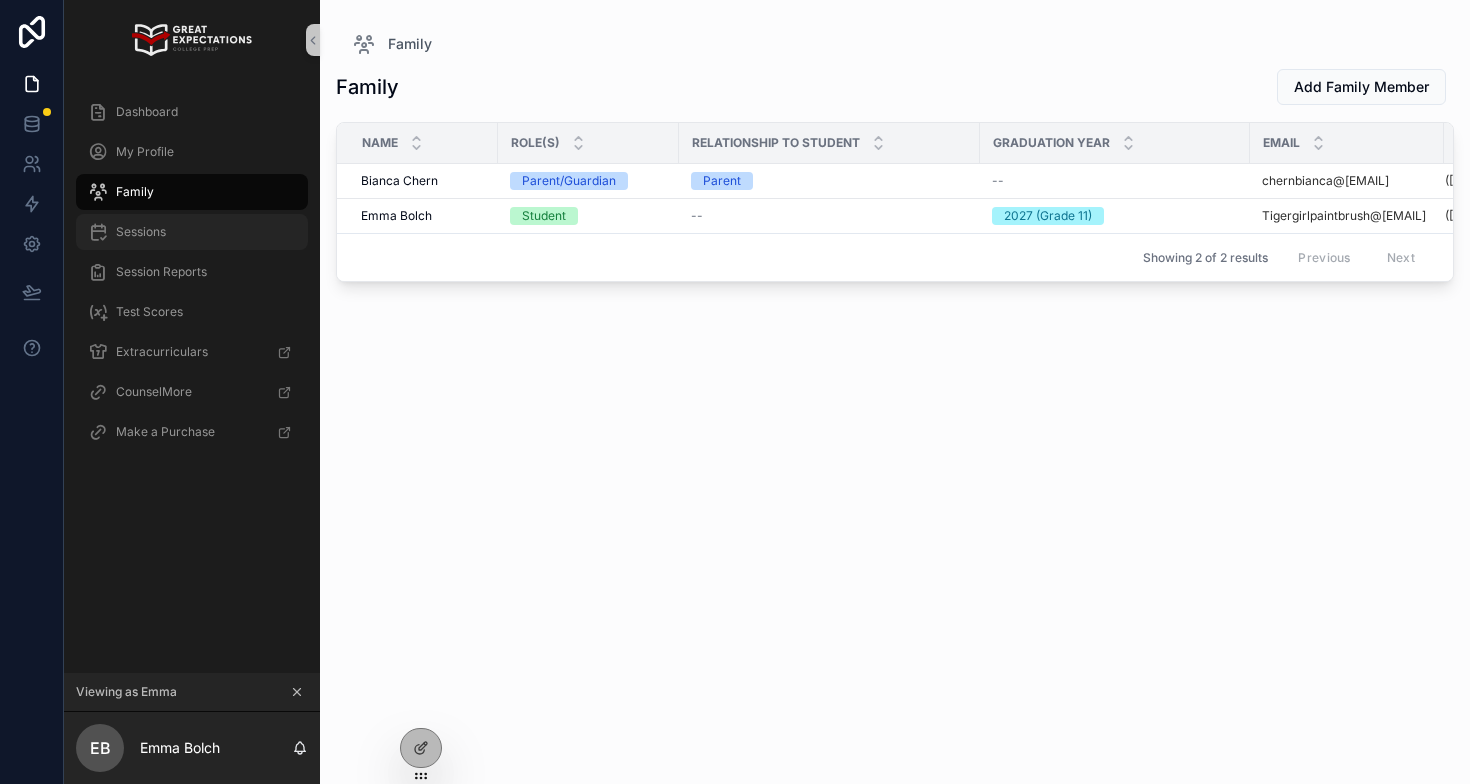 click on "Sessions" at bounding box center [192, 232] 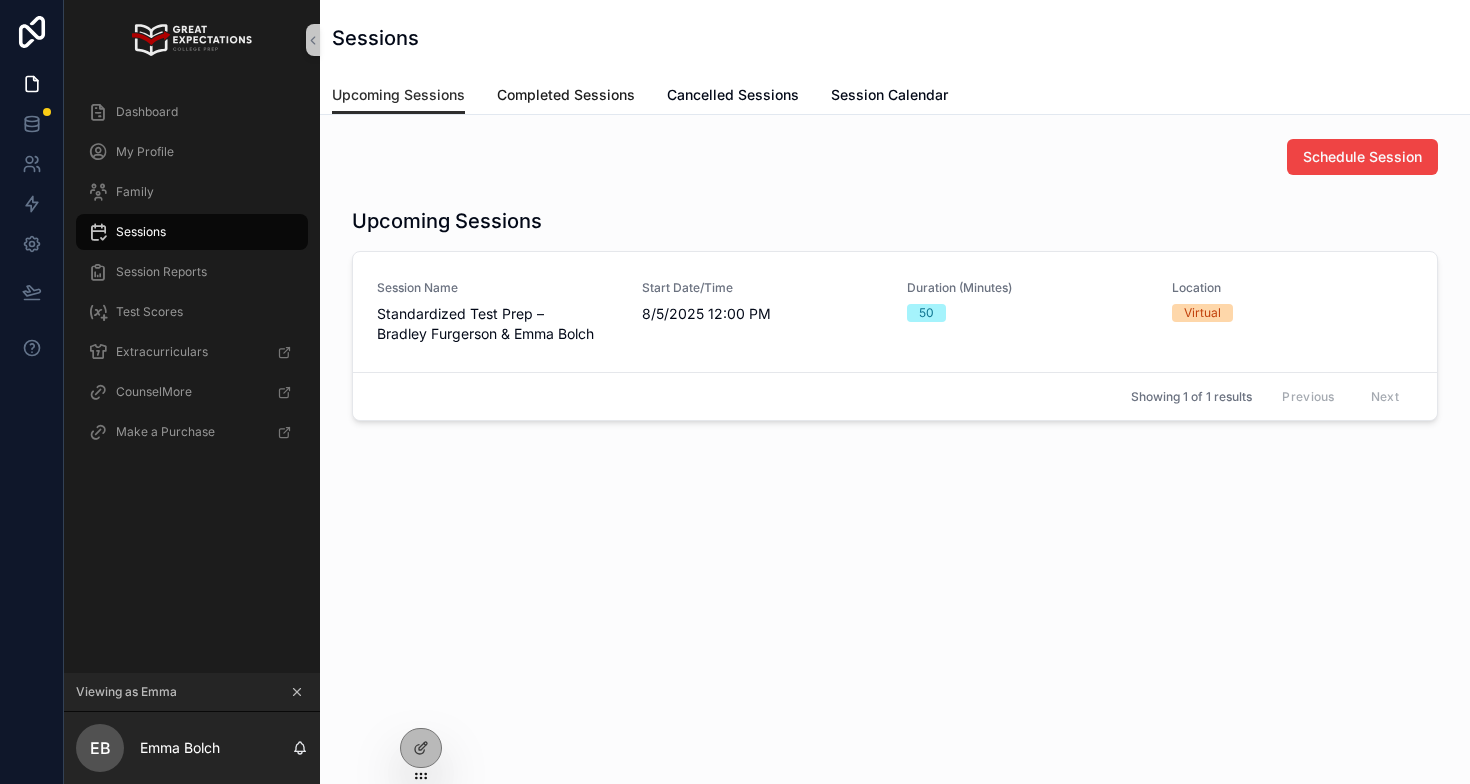 click on "Completed Sessions" at bounding box center (566, 95) 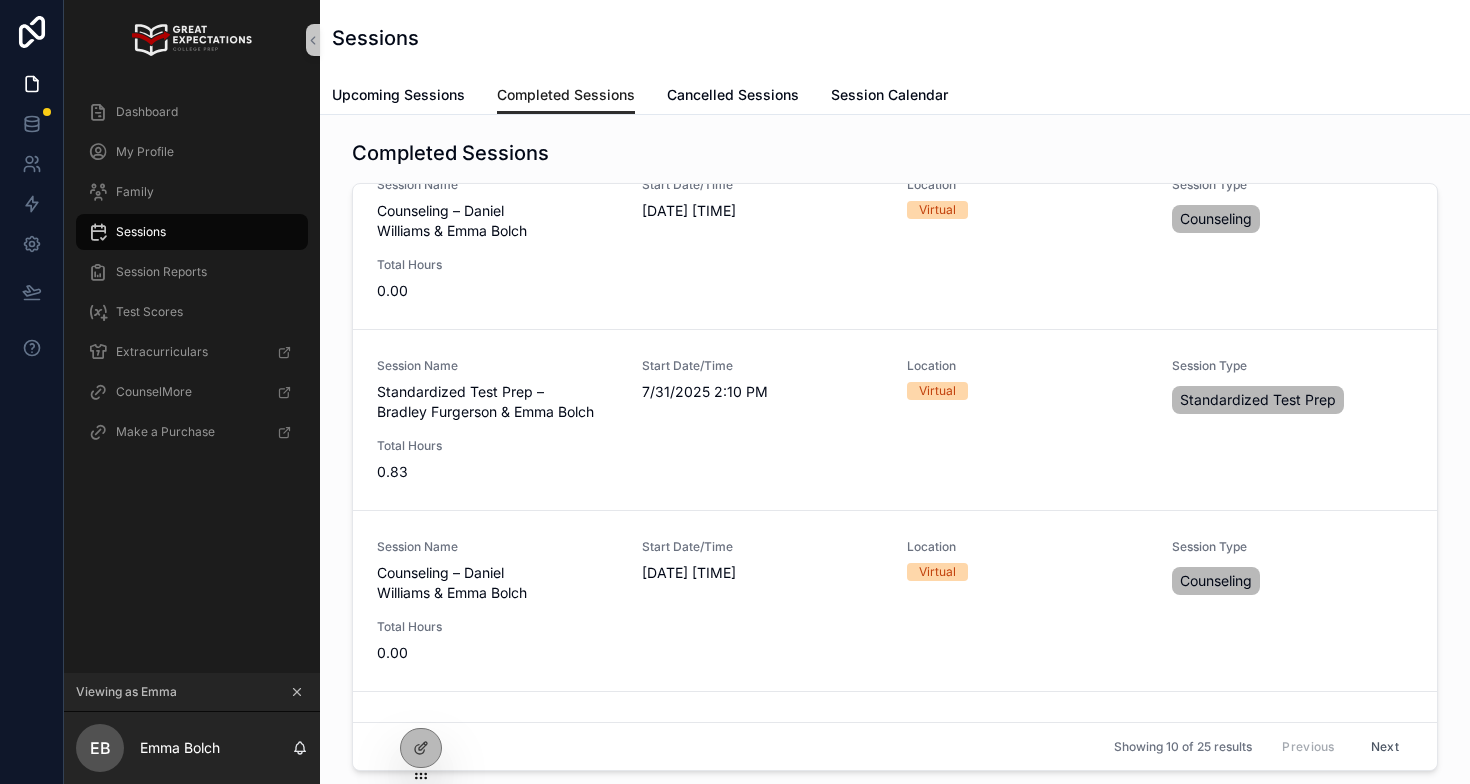 scroll, scrollTop: 0, scrollLeft: 0, axis: both 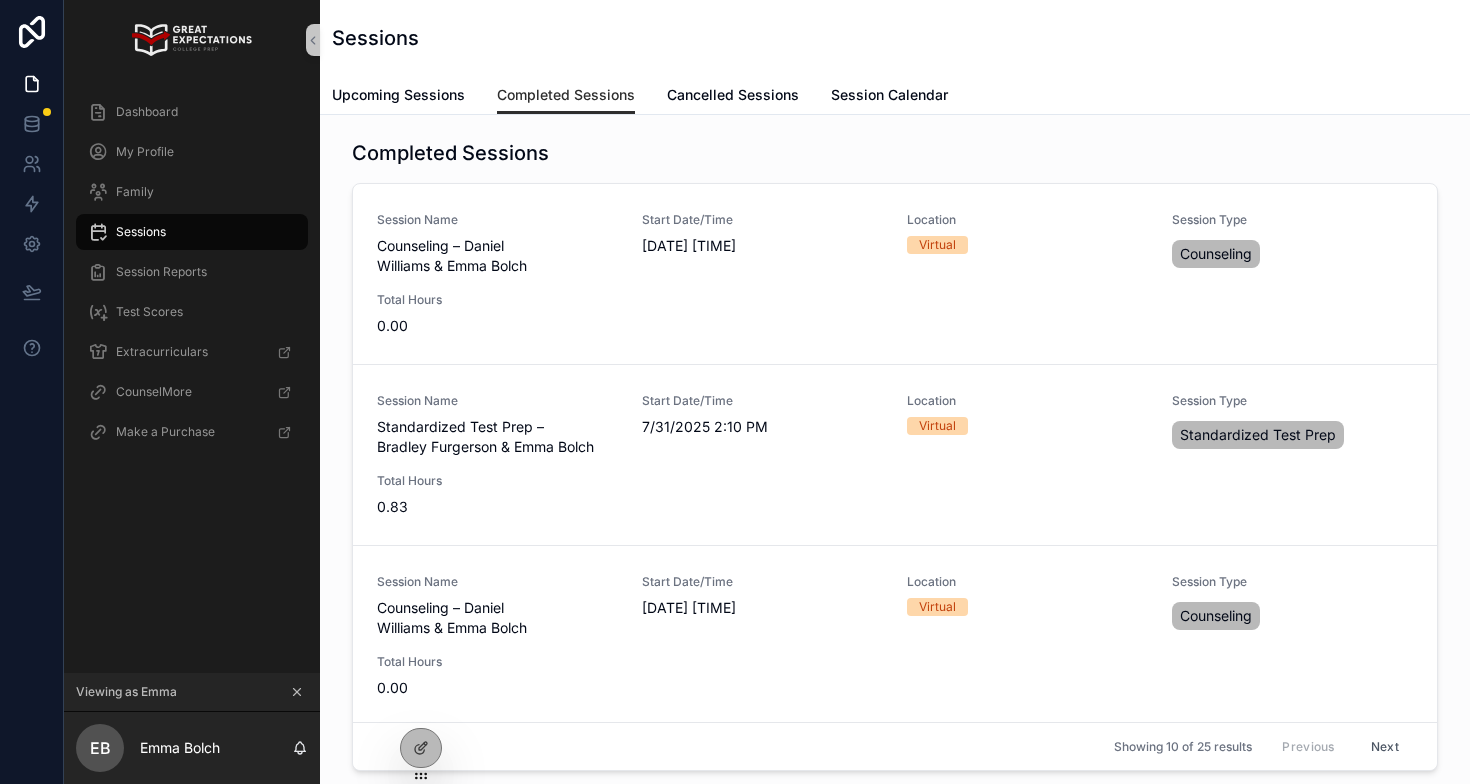click on "Sessions" at bounding box center (192, 232) 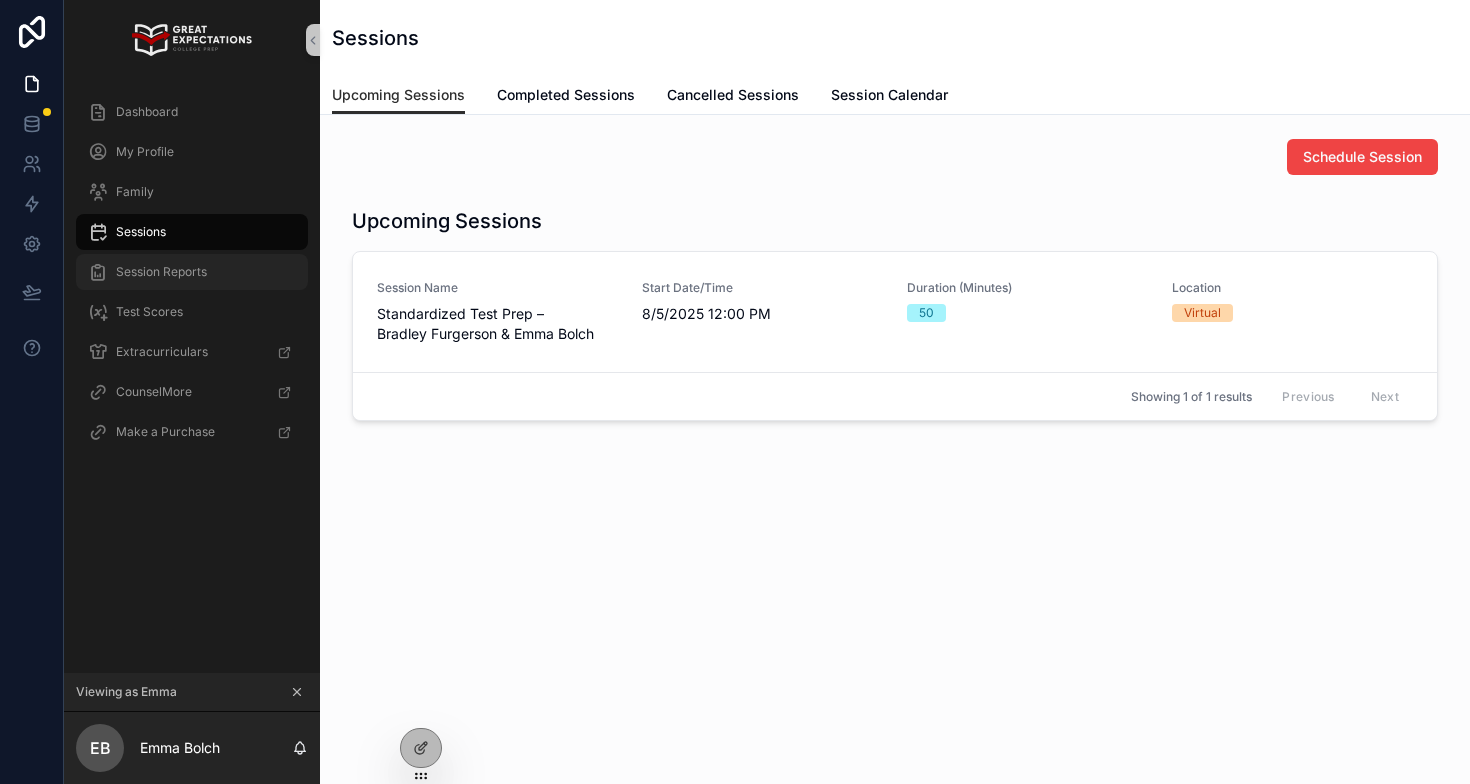 click on "Session Reports" at bounding box center [161, 272] 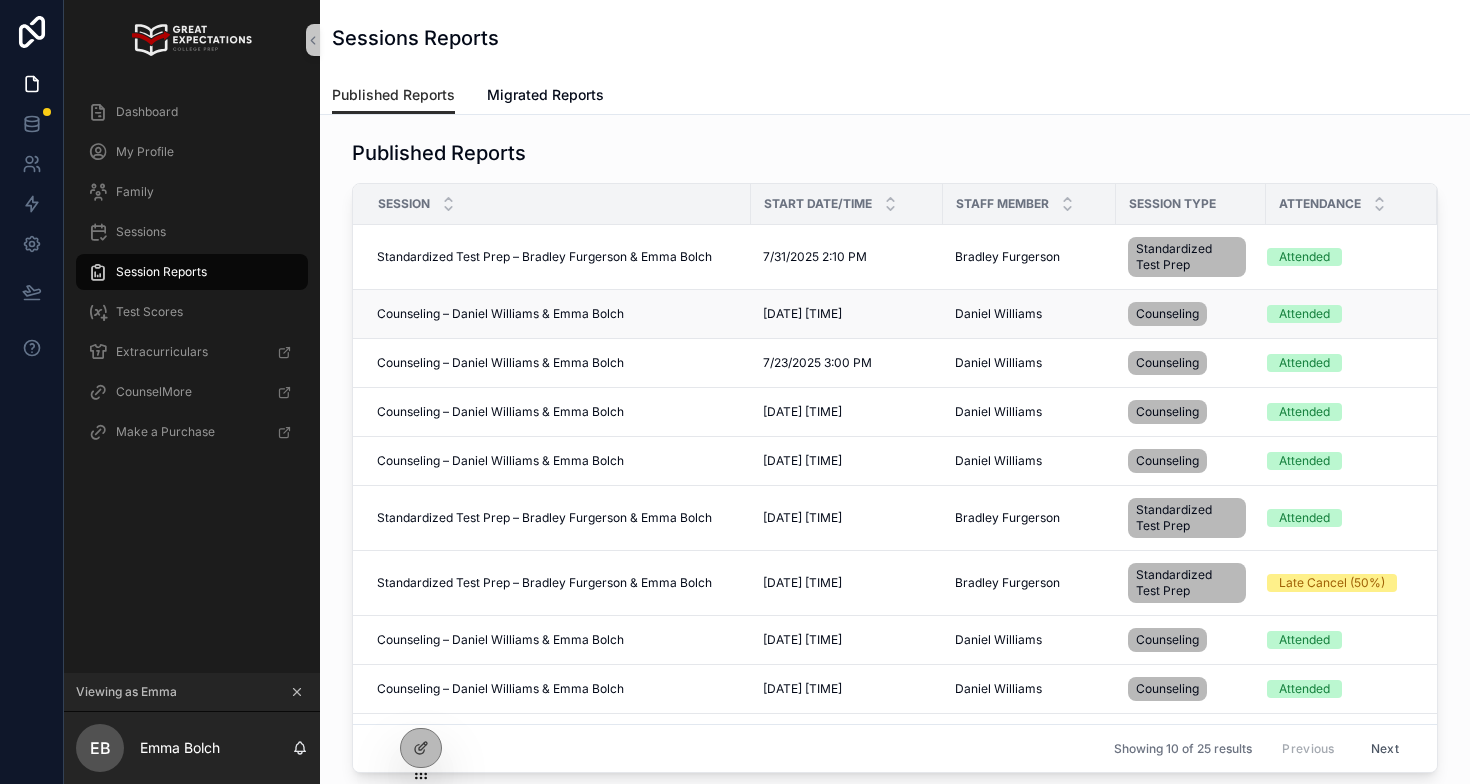 click on "Counseling – Daniel Williams & Emma Bolch" at bounding box center (500, 314) 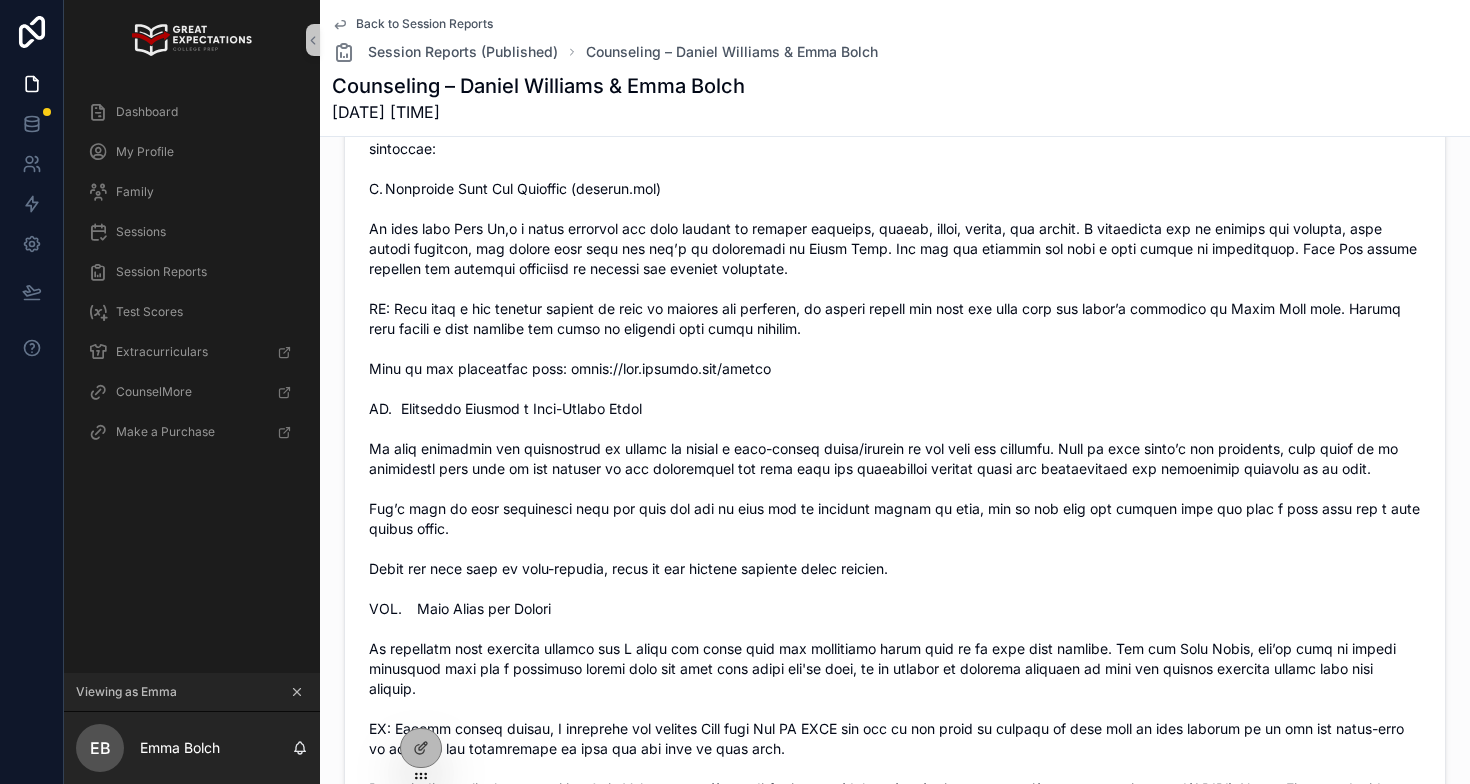 scroll, scrollTop: 0, scrollLeft: 0, axis: both 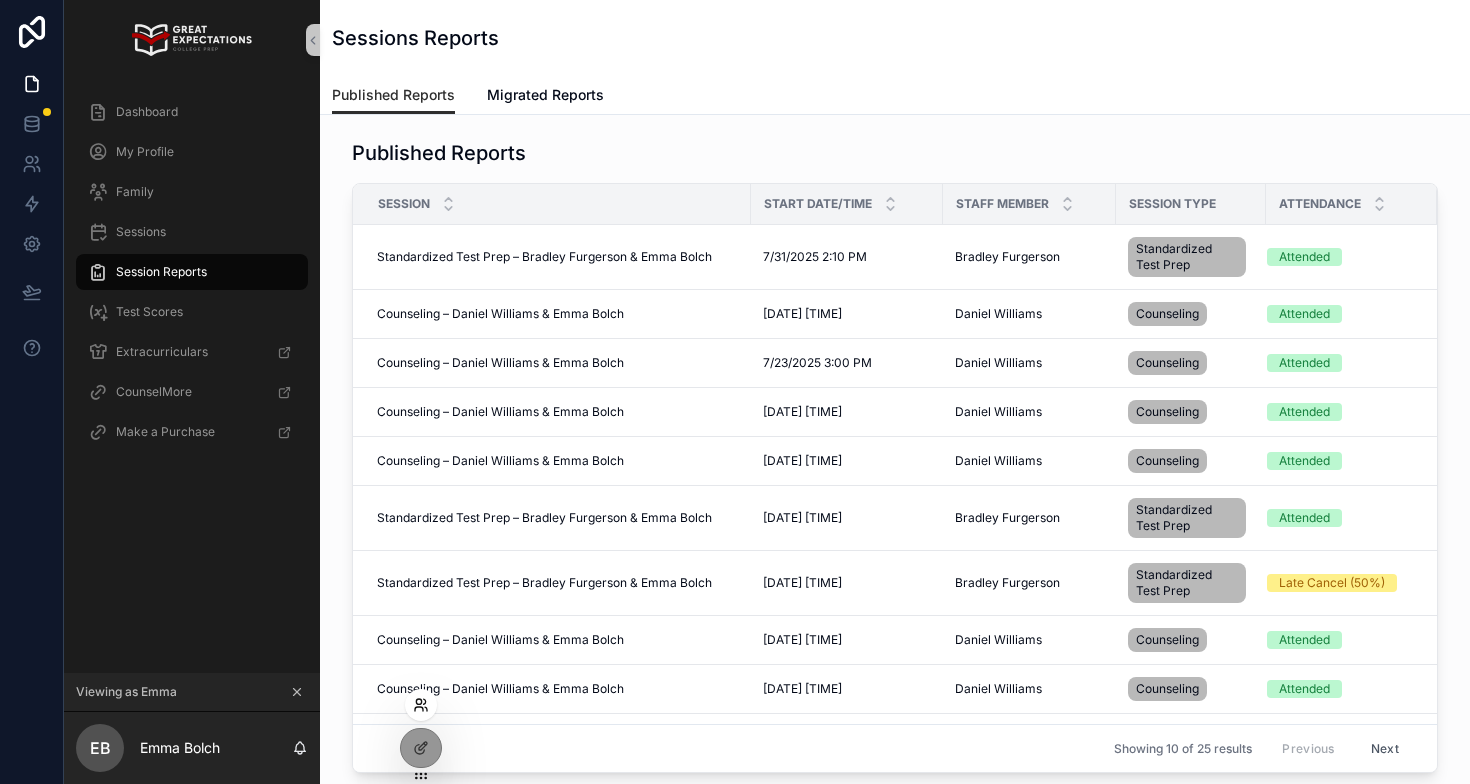click 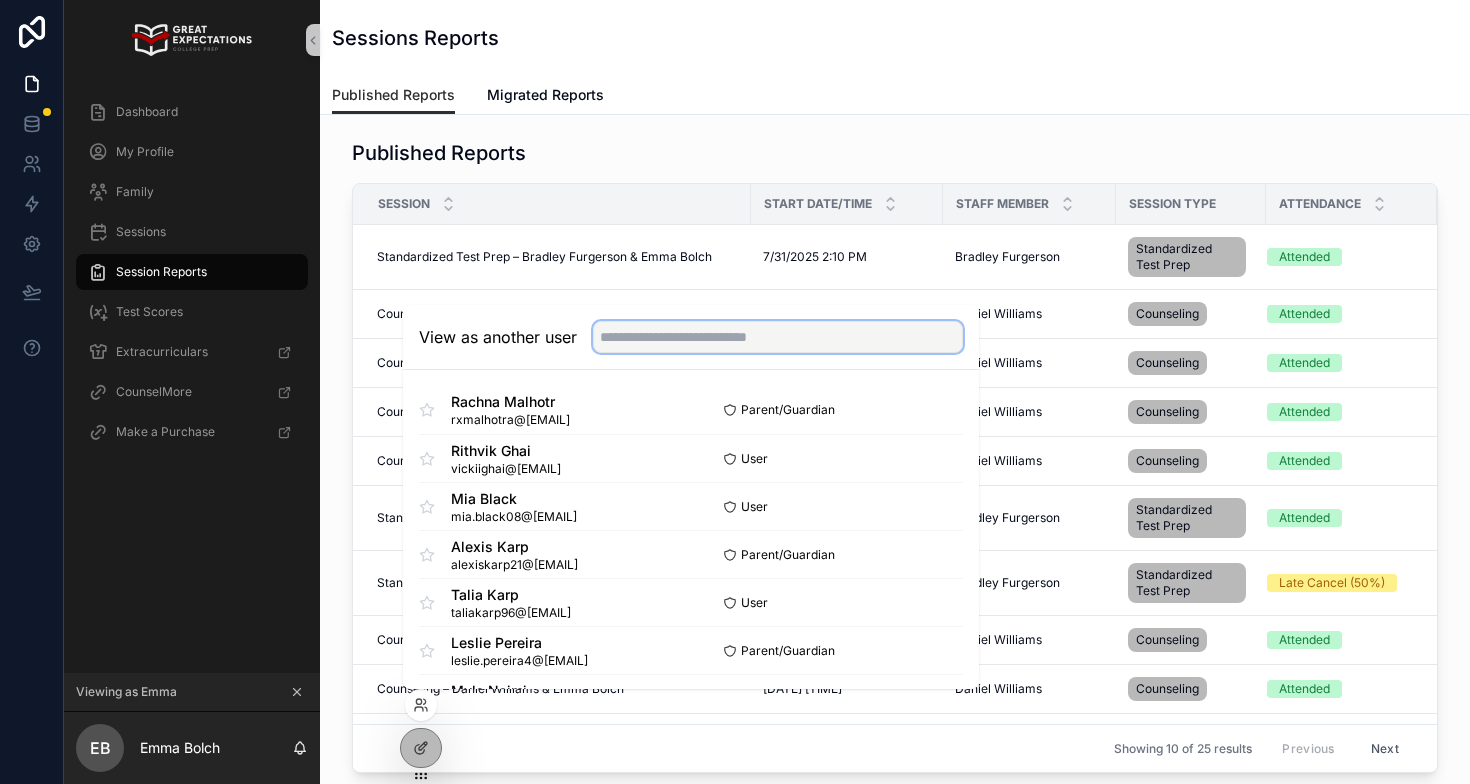 click at bounding box center (778, 337) 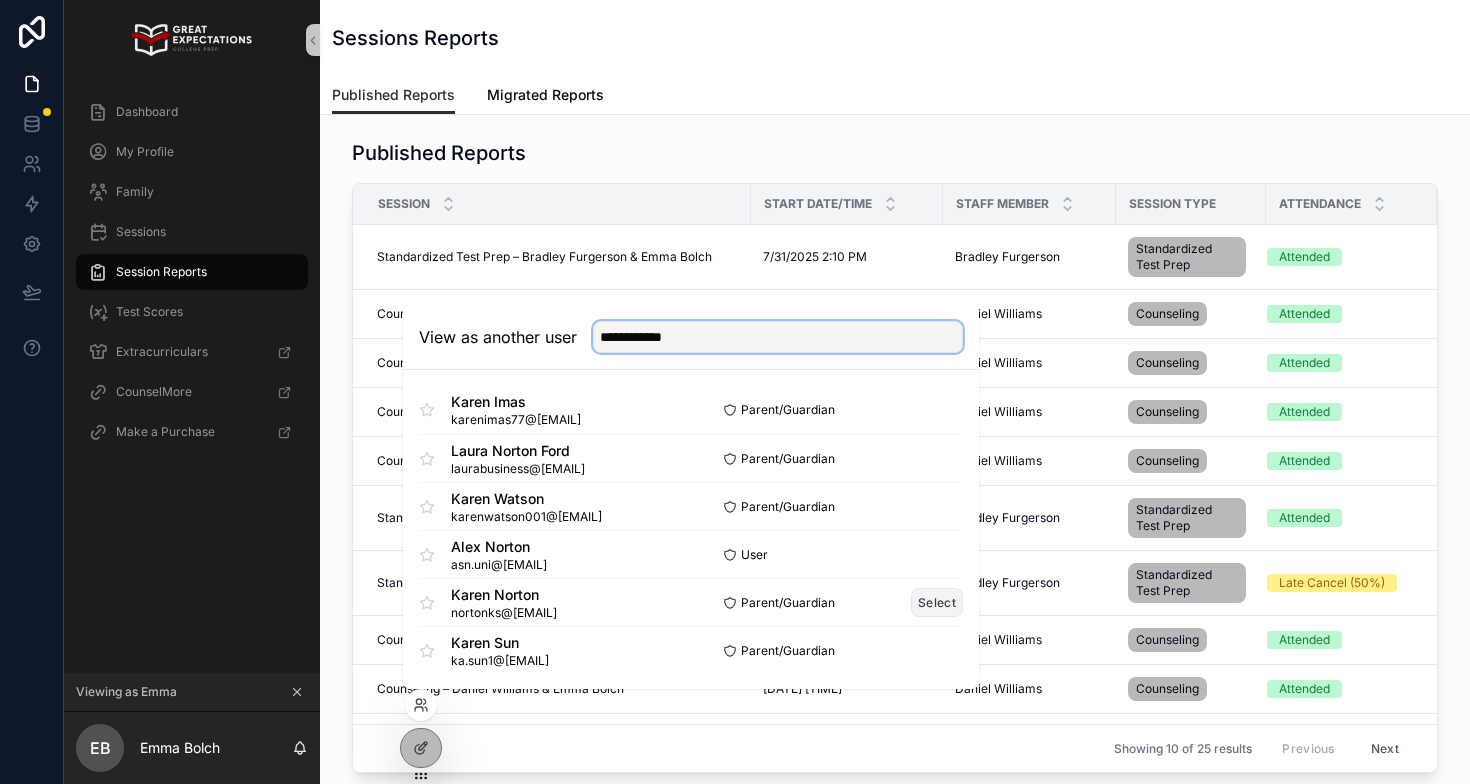 type on "**********" 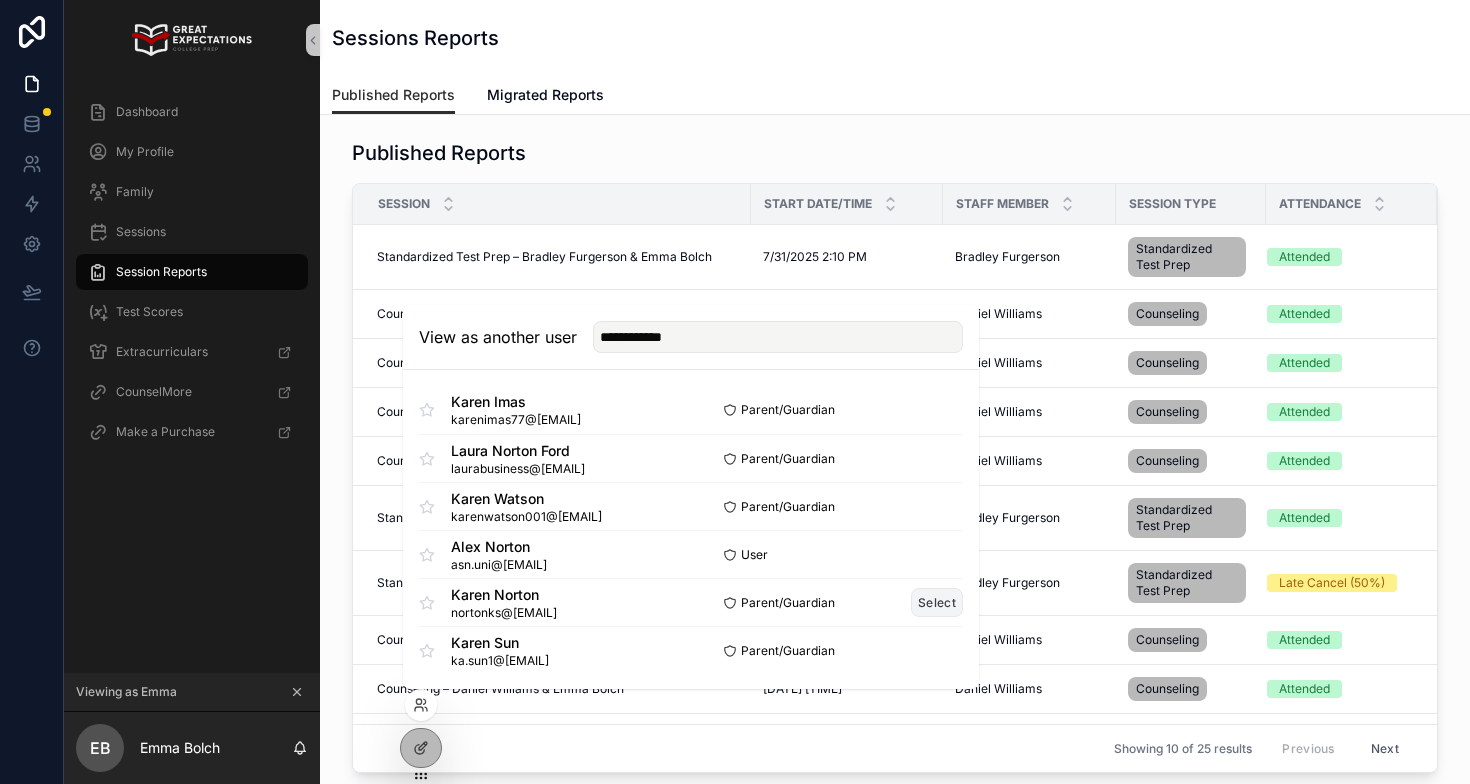 click on "Select" at bounding box center [937, 602] 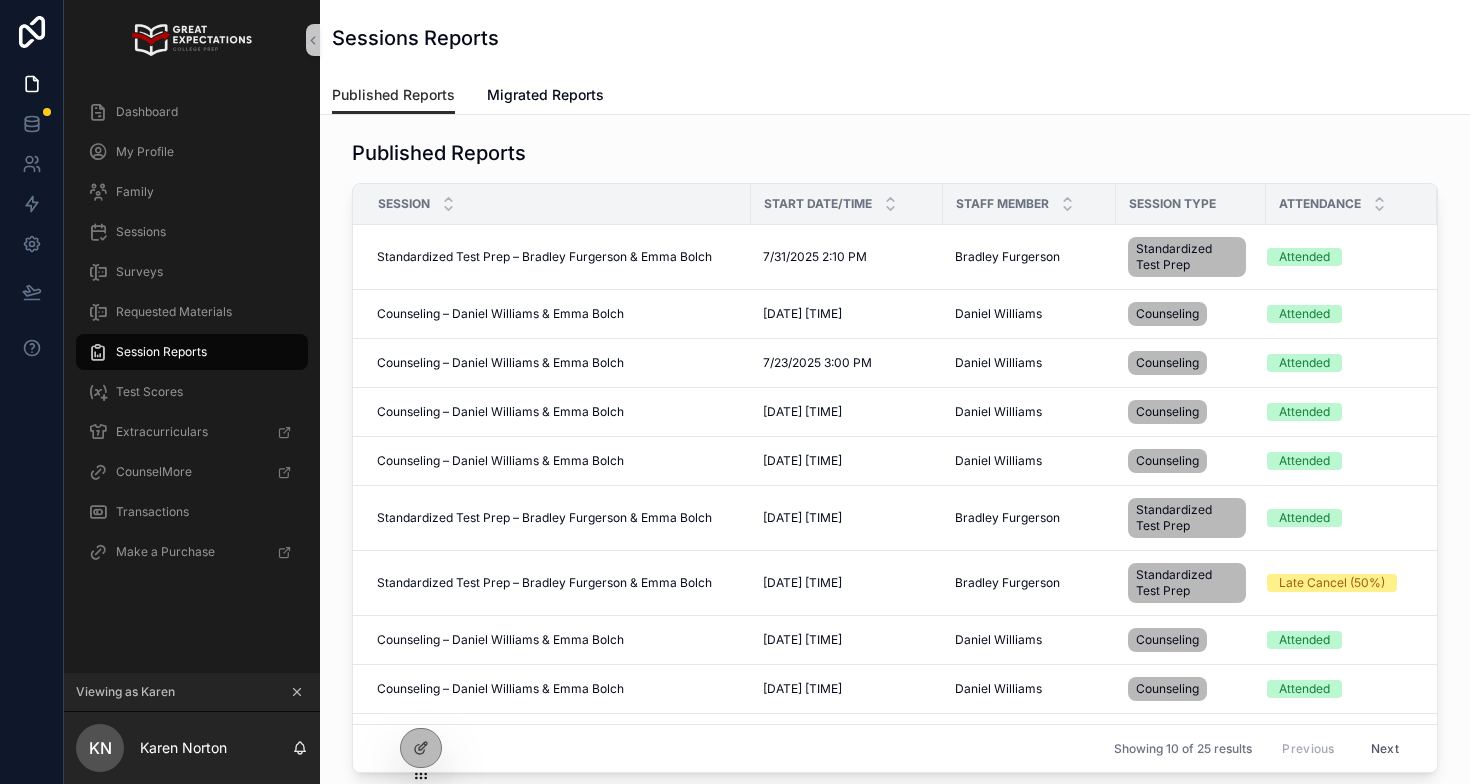 click on "Published Reports Session Start Date/Time Staff Member Session Type Attendance Standardized Test Prep – Bradley Furgerson & Emma Bolch Standardized Test Prep – Bradley Furgerson & Emma Bolch 7/31/2025 2:10 PM 7/31/2025 2:10 PM Bradley Furgerson Bradley Furgerson Standardized Test Prep Attended Counseling – Daniel Williams & Emma Bolch Counseling – Daniel Williams & Emma Bolch 7/30/2025 5:15 PM 7/30/2025 5:15 PM Daniel Williams Daniel Williams Counseling Attended Counseling – Daniel Williams & Emma Bolch Counseling – Daniel Williams & Emma Bolch 7/23/2025 3:00 PM 7/23/2025 3:00 PM Daniel Williams Daniel Williams Counseling Attended Counseling – Daniel Williams & Emma Bolch Counseling – Daniel Williams & Emma Bolch 7/24/2025 3:00 PM Daniel Williams Daniel Williams Counseling Attended Counseling – Daniel Williams & Emma Bolch Counseling – Daniel Williams & Emma Bolch 7/15/2025 4:00 PM 7/15/2025 4:00 PM Daniel Williams Daniel Williams Counseling Attended 7/3/2025 2:10 PM Next" at bounding box center (895, 460) 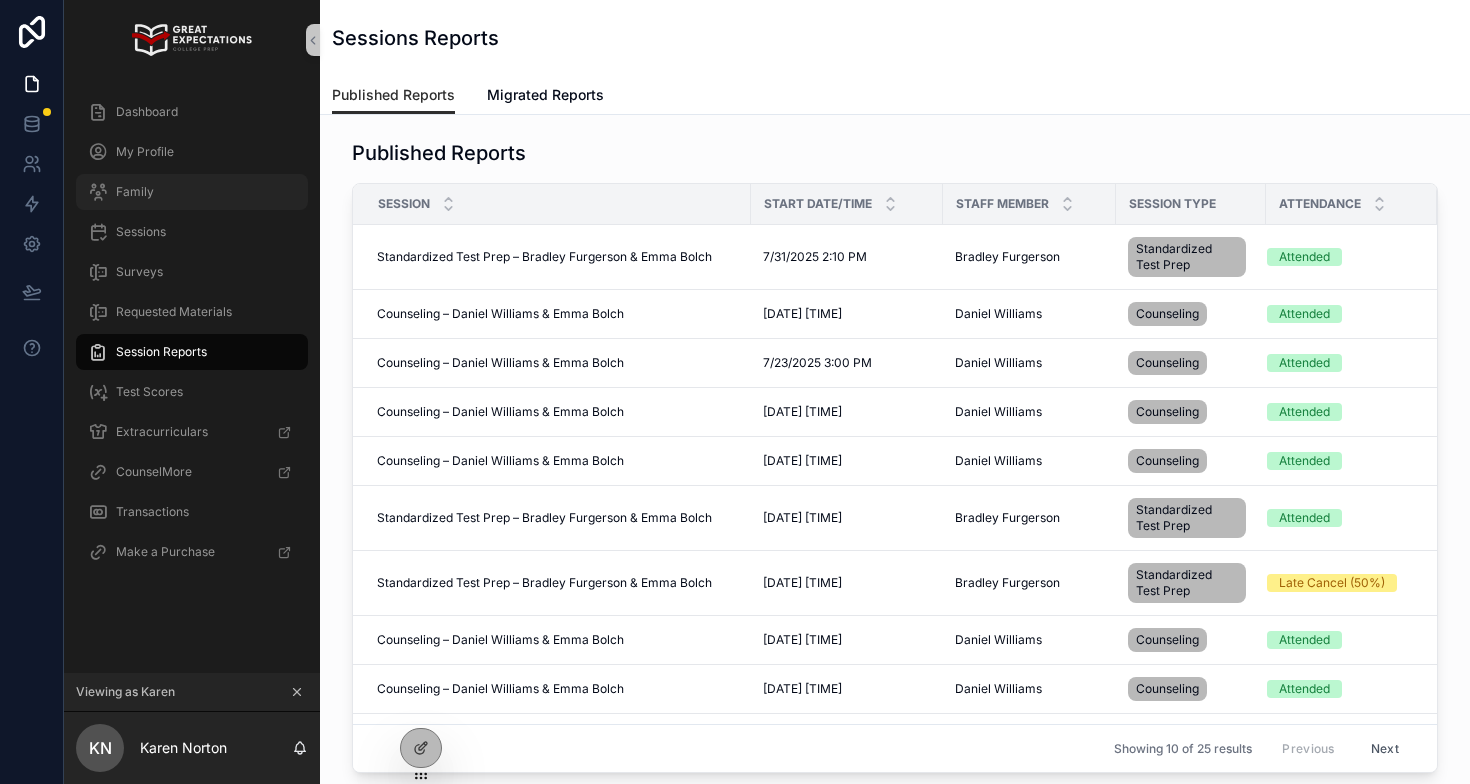 click on "Family" at bounding box center [192, 192] 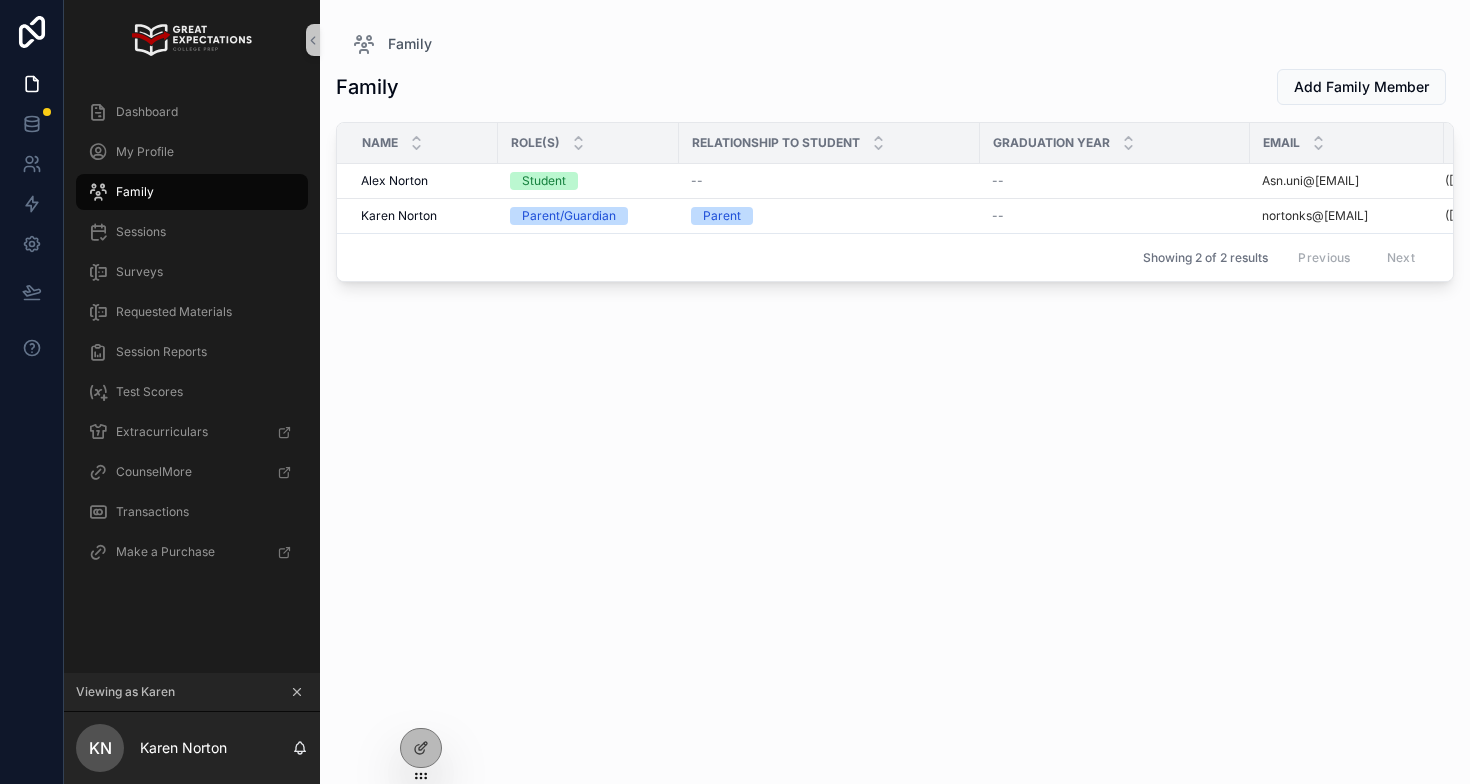 click on "Karen Norton" at bounding box center (399, 216) 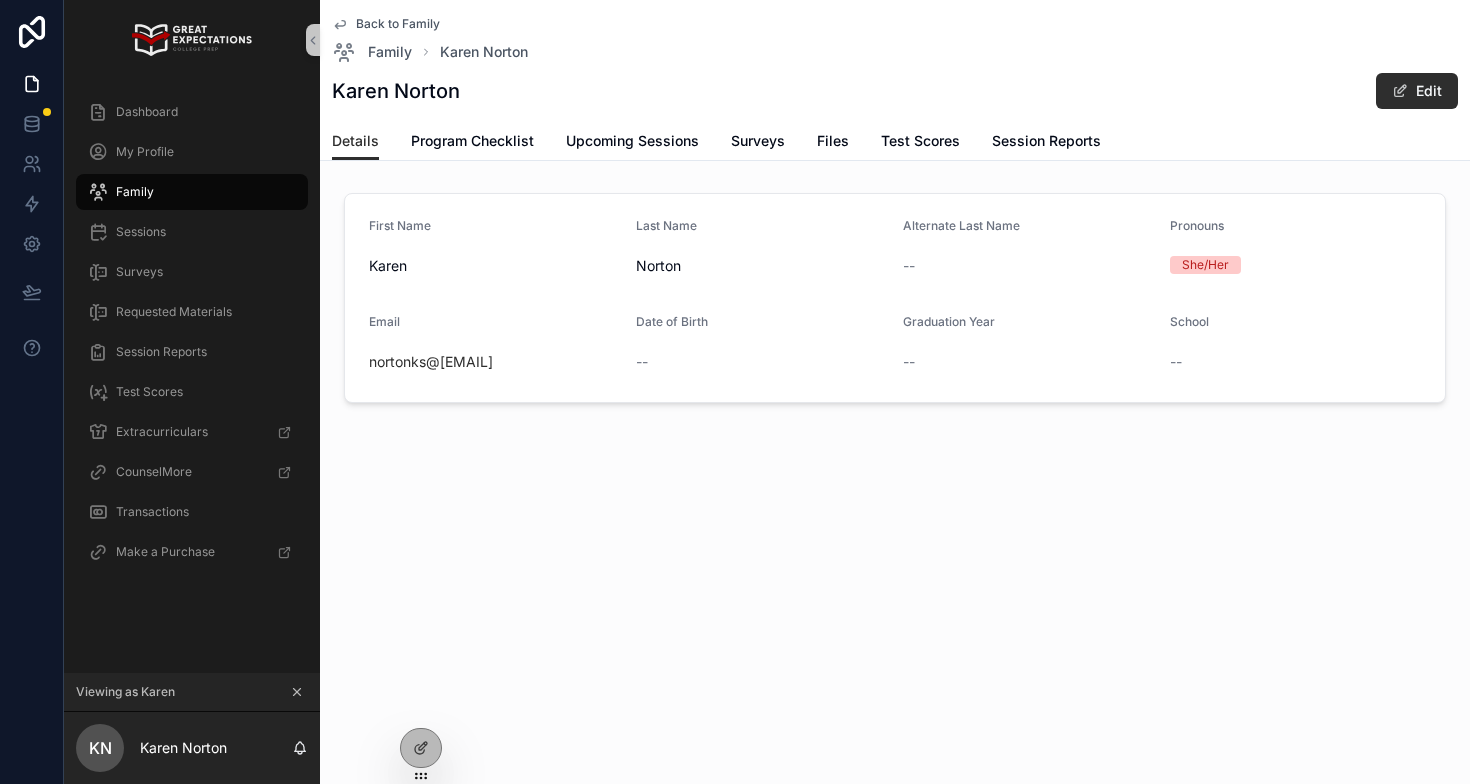 click on "nortonks@[EMAIL]" at bounding box center (494, 362) 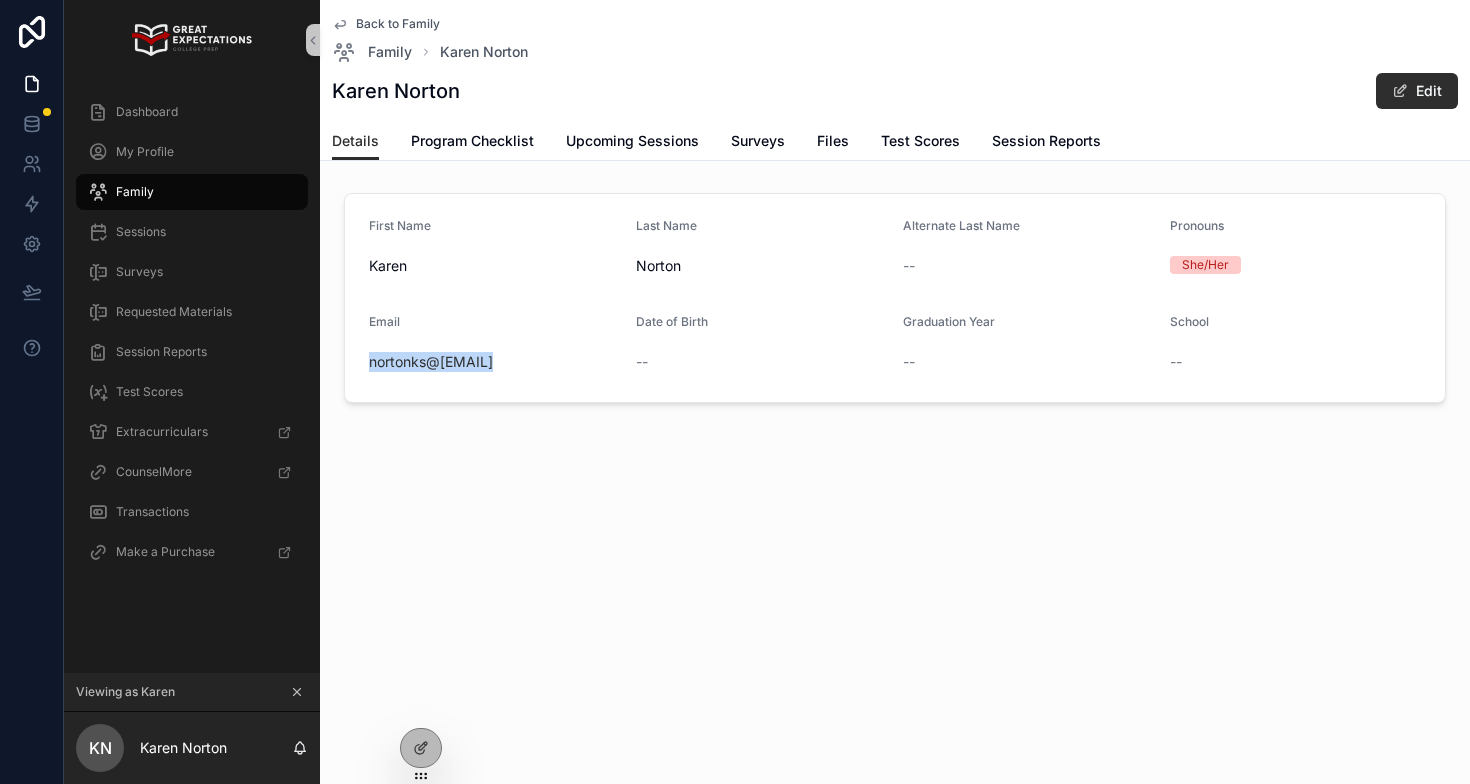 click on "nortonks@[EMAIL]" at bounding box center [494, 362] 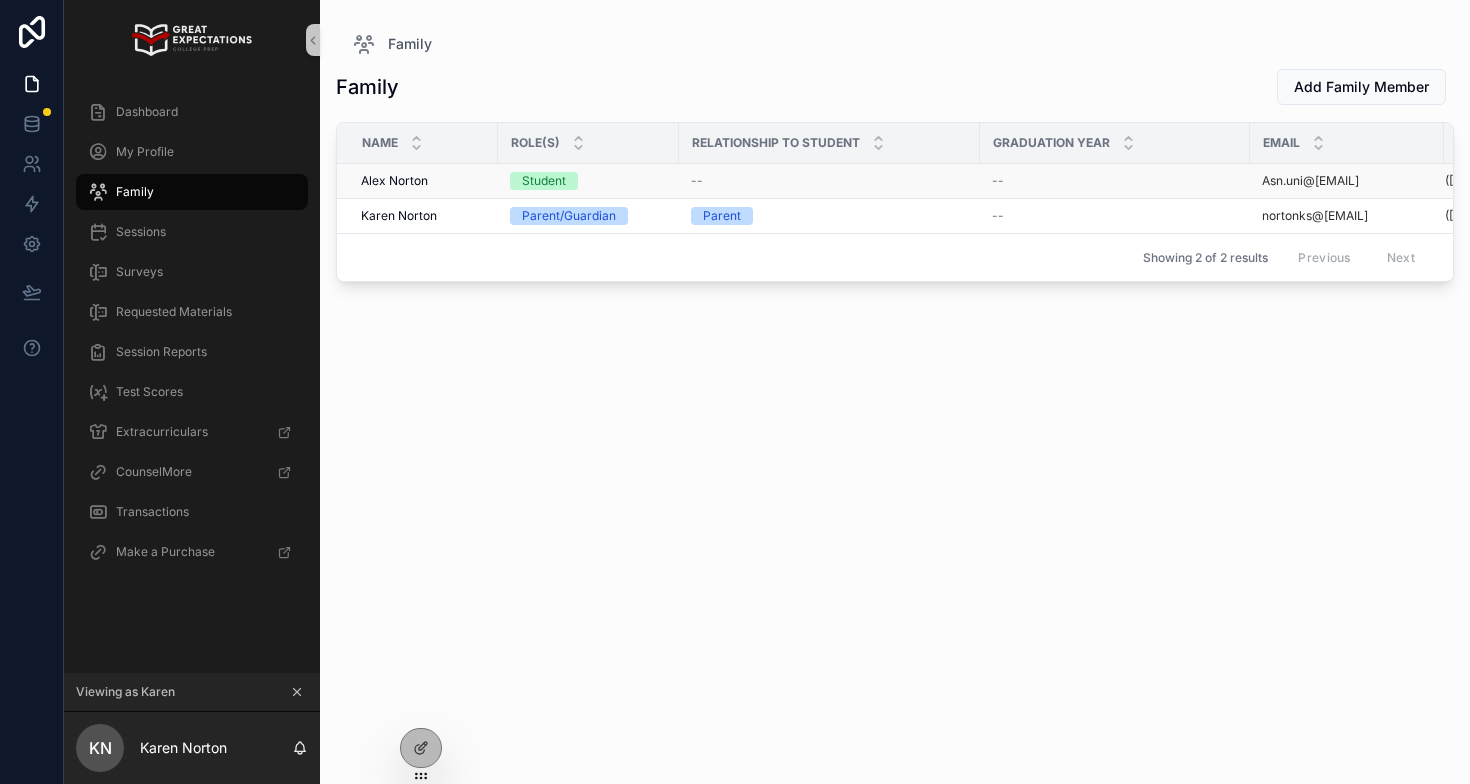 click on "Alex Norton" at bounding box center (394, 181) 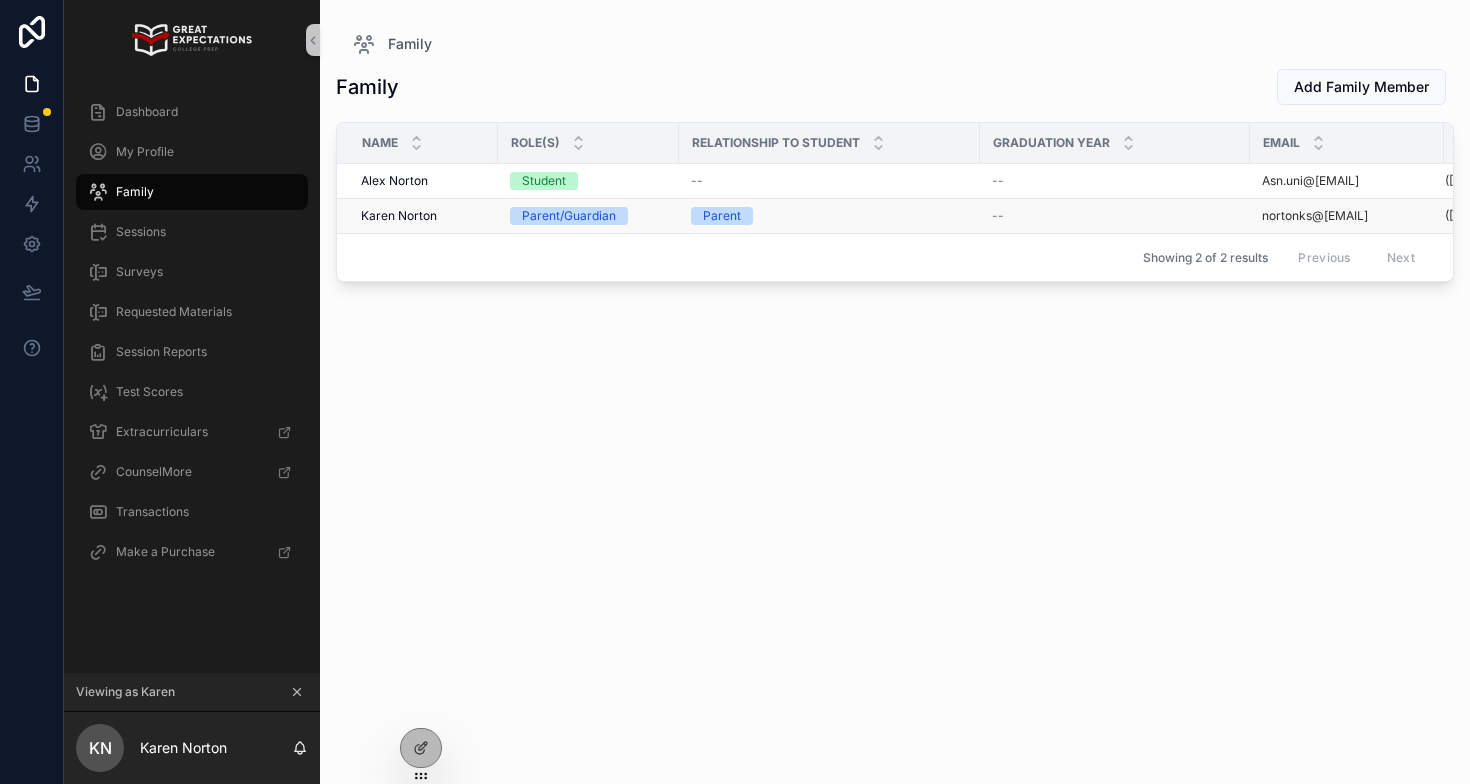 click on "Karen Norton" at bounding box center [399, 216] 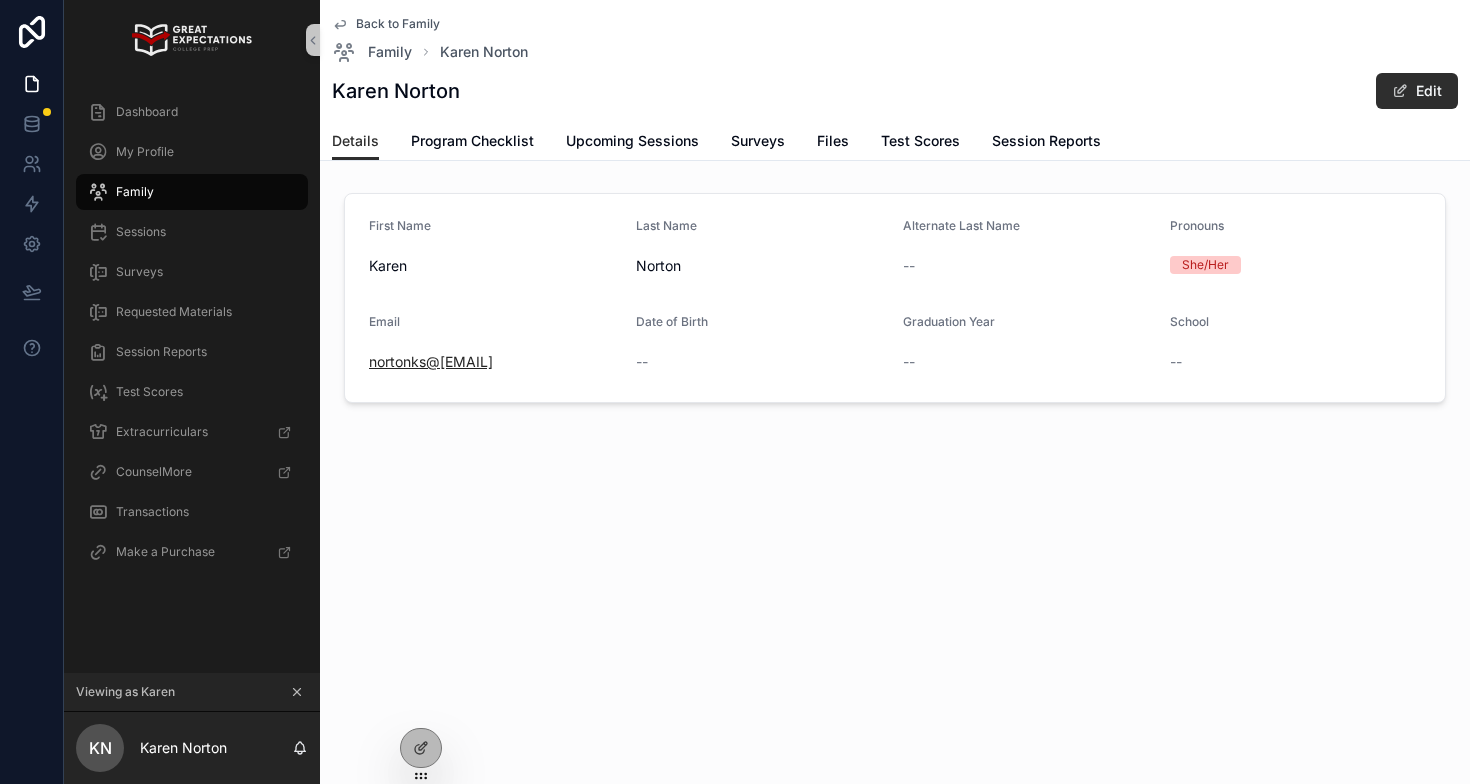 click on "nortonks@[EMAIL]" at bounding box center [431, 362] 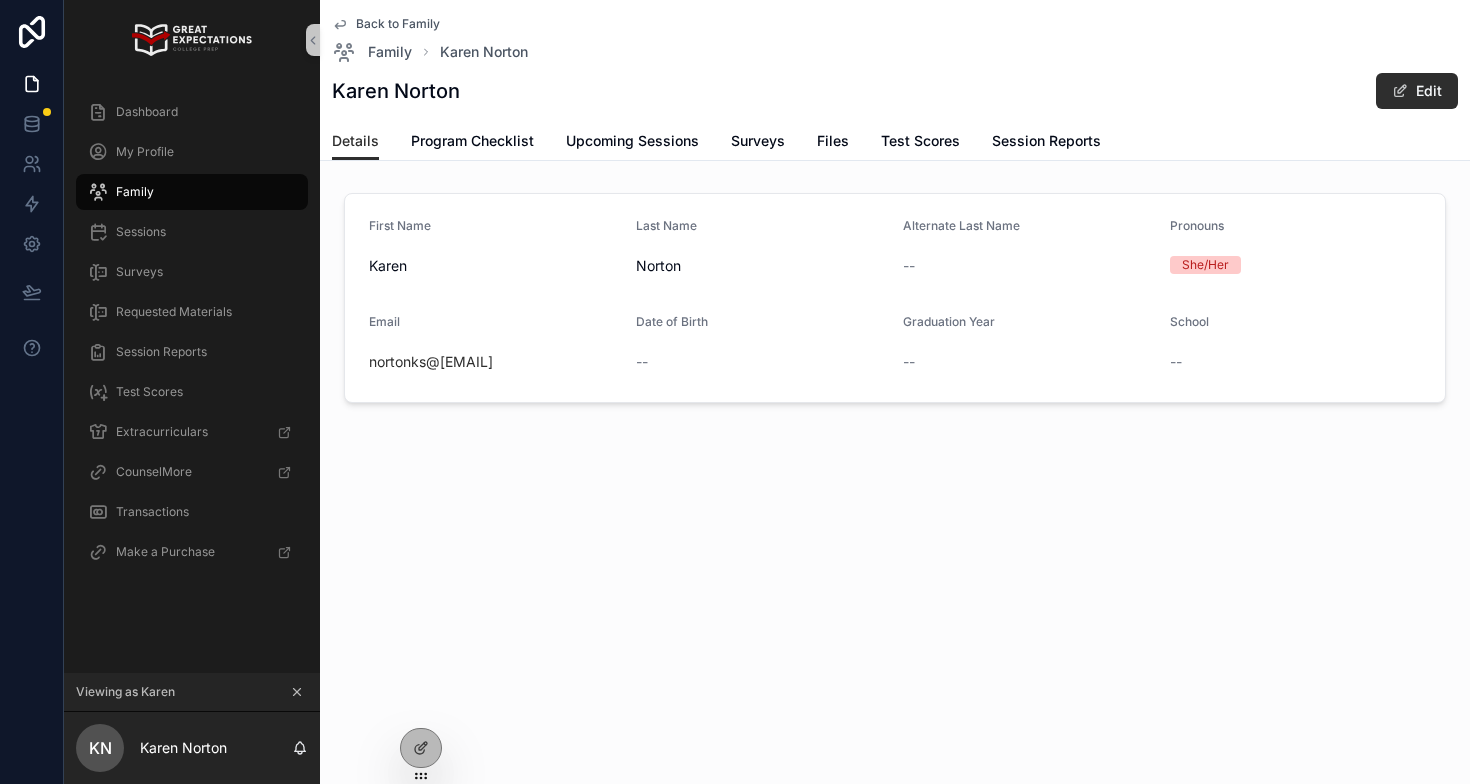 click on "nortonks@[EMAIL]" at bounding box center [494, 362] 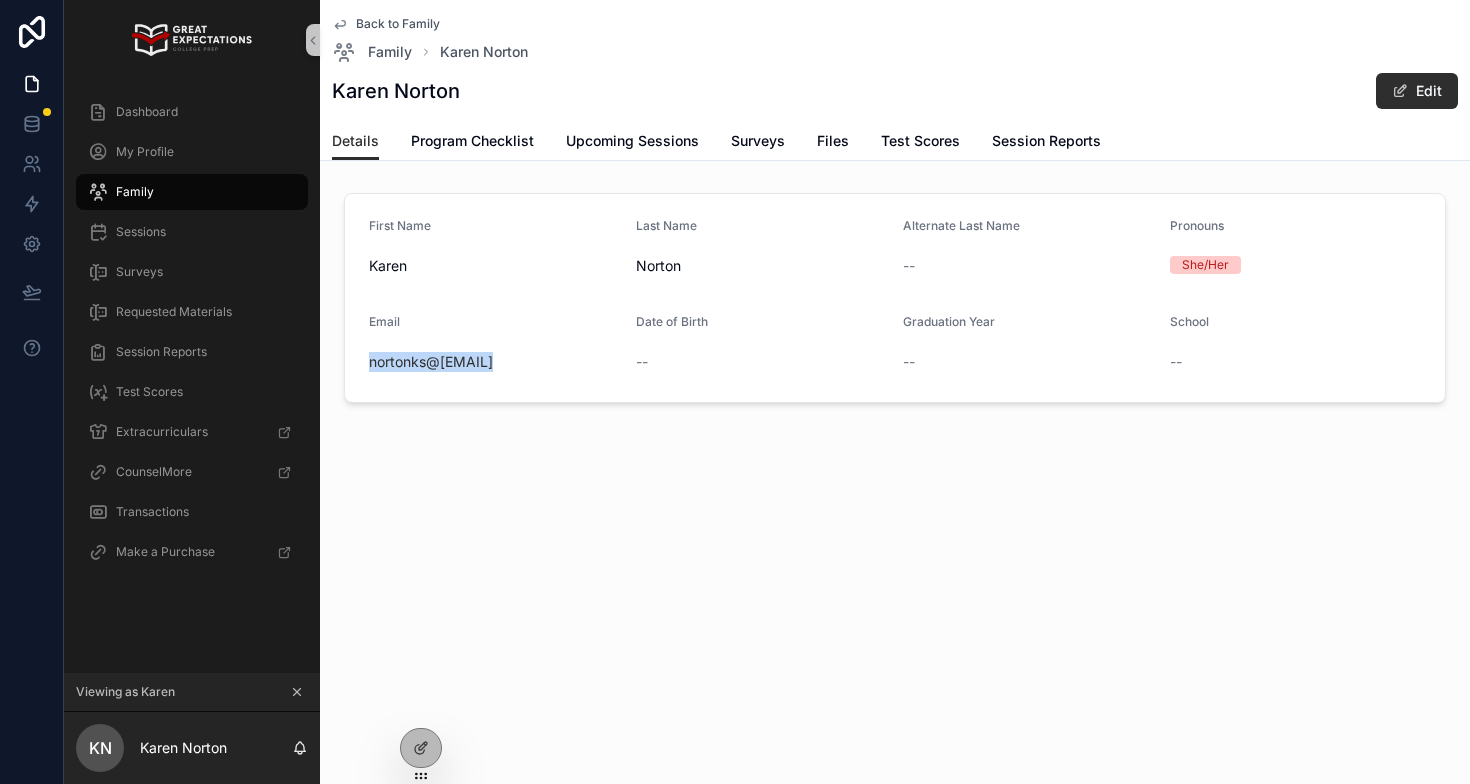 click on "nortonks@[EMAIL]" at bounding box center (494, 362) 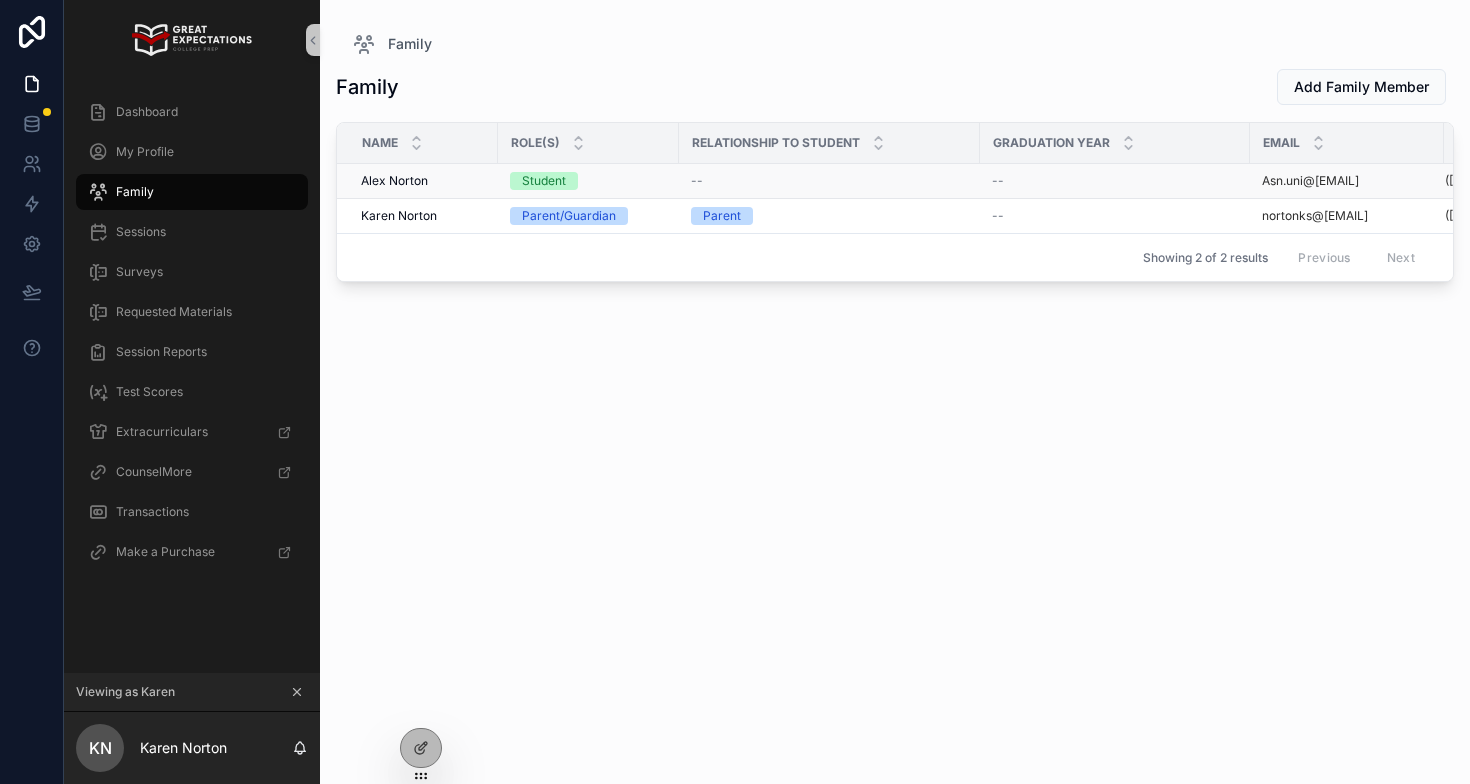 click on "Alex Norton" at bounding box center [394, 181] 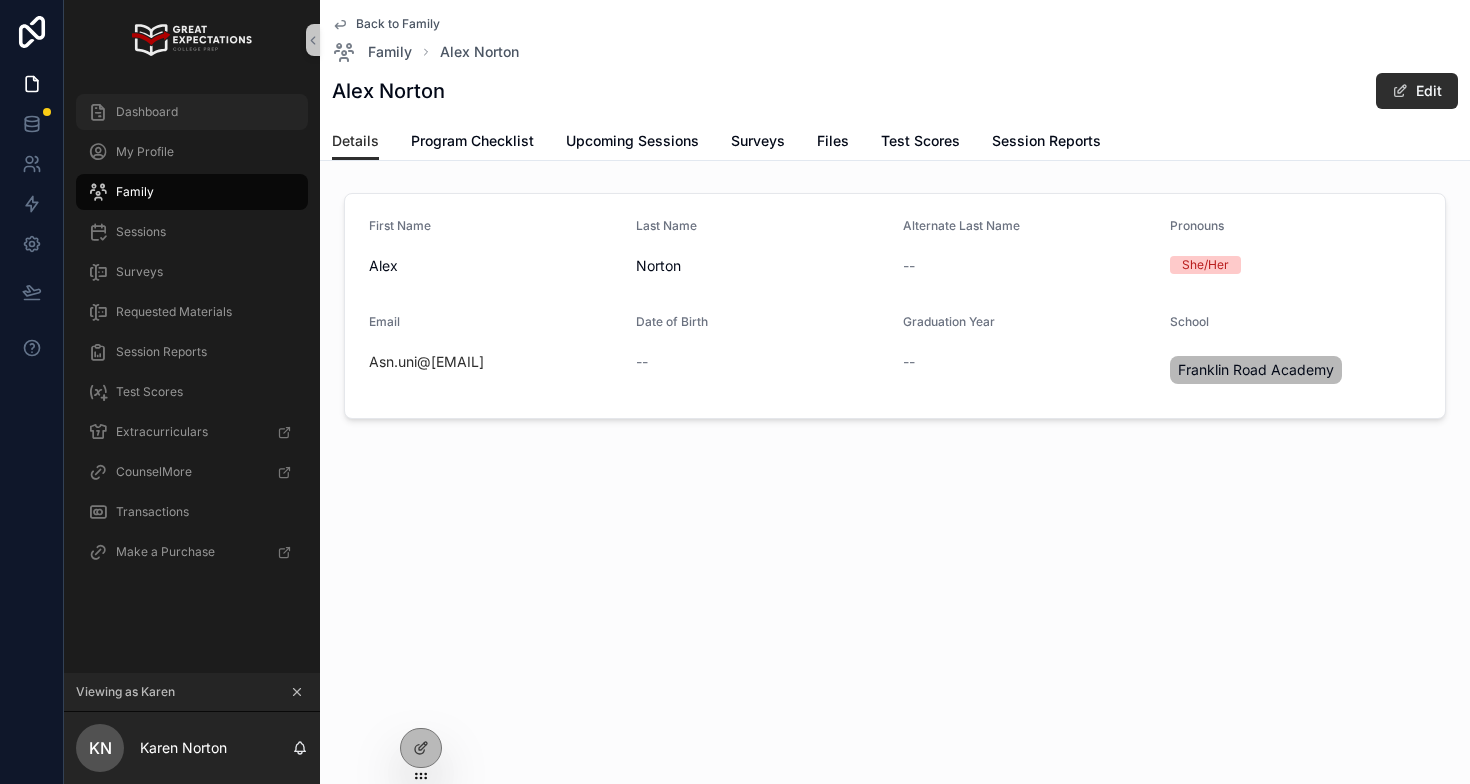 click on "Dashboard" at bounding box center [147, 112] 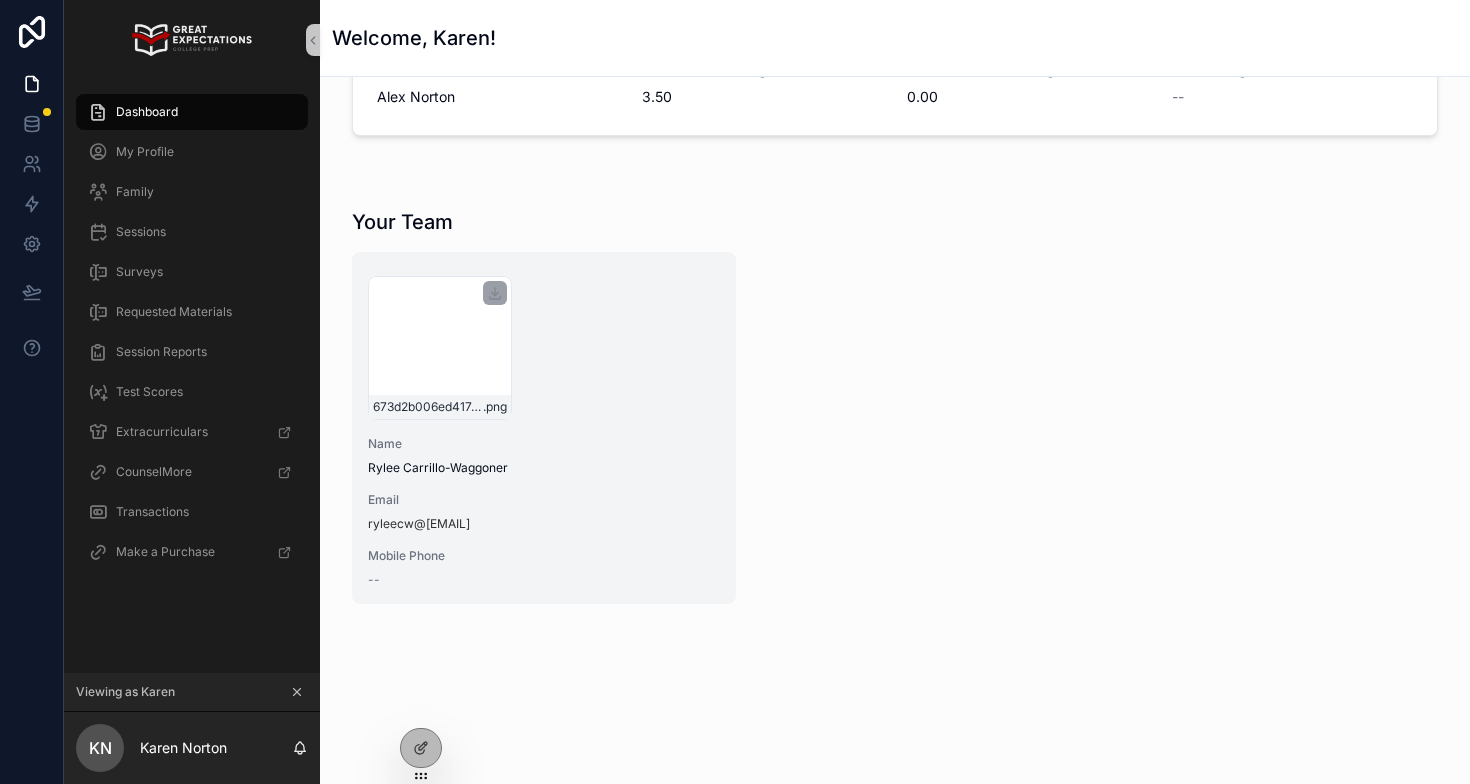 scroll, scrollTop: 0, scrollLeft: 0, axis: both 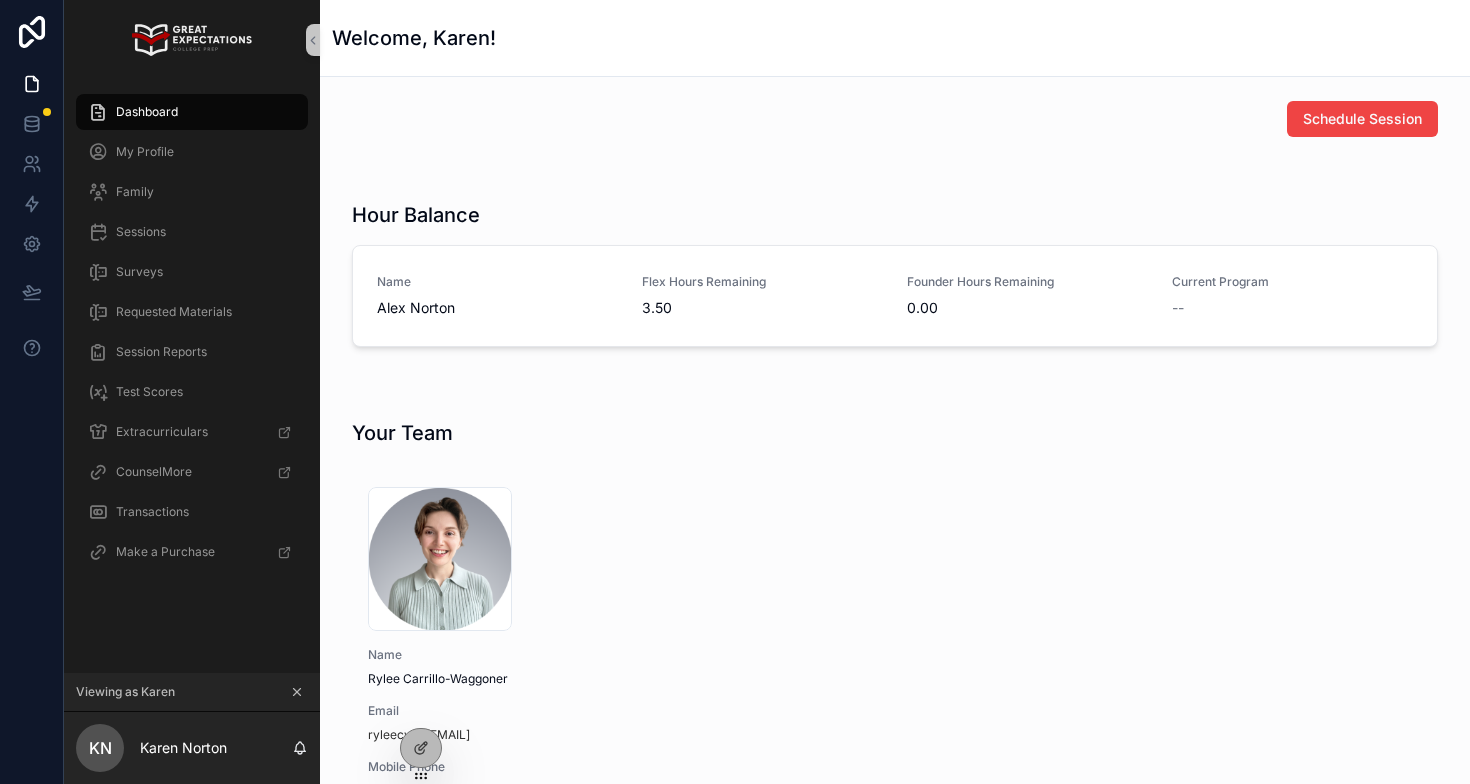 click 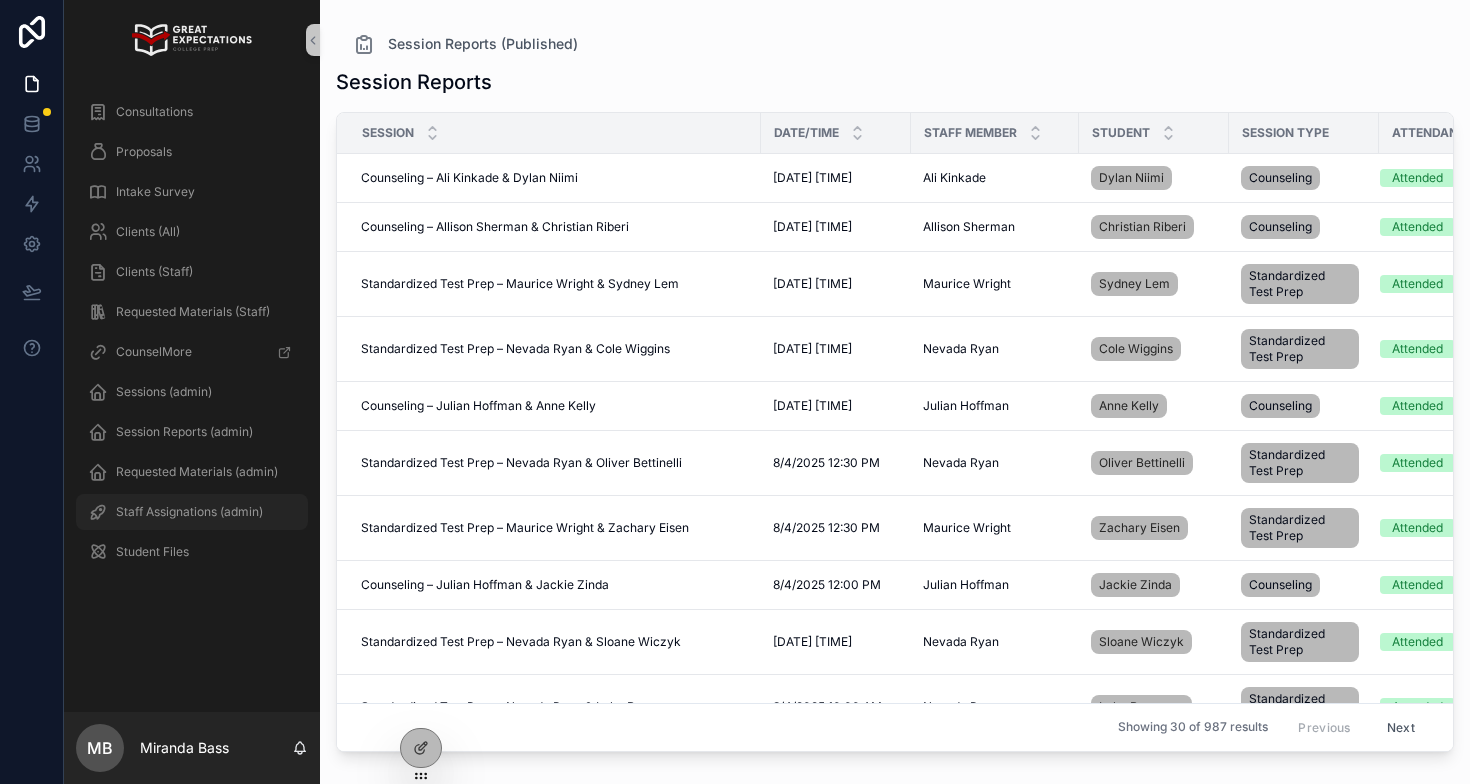 click on "Staff Assignations (admin)" at bounding box center (189, 512) 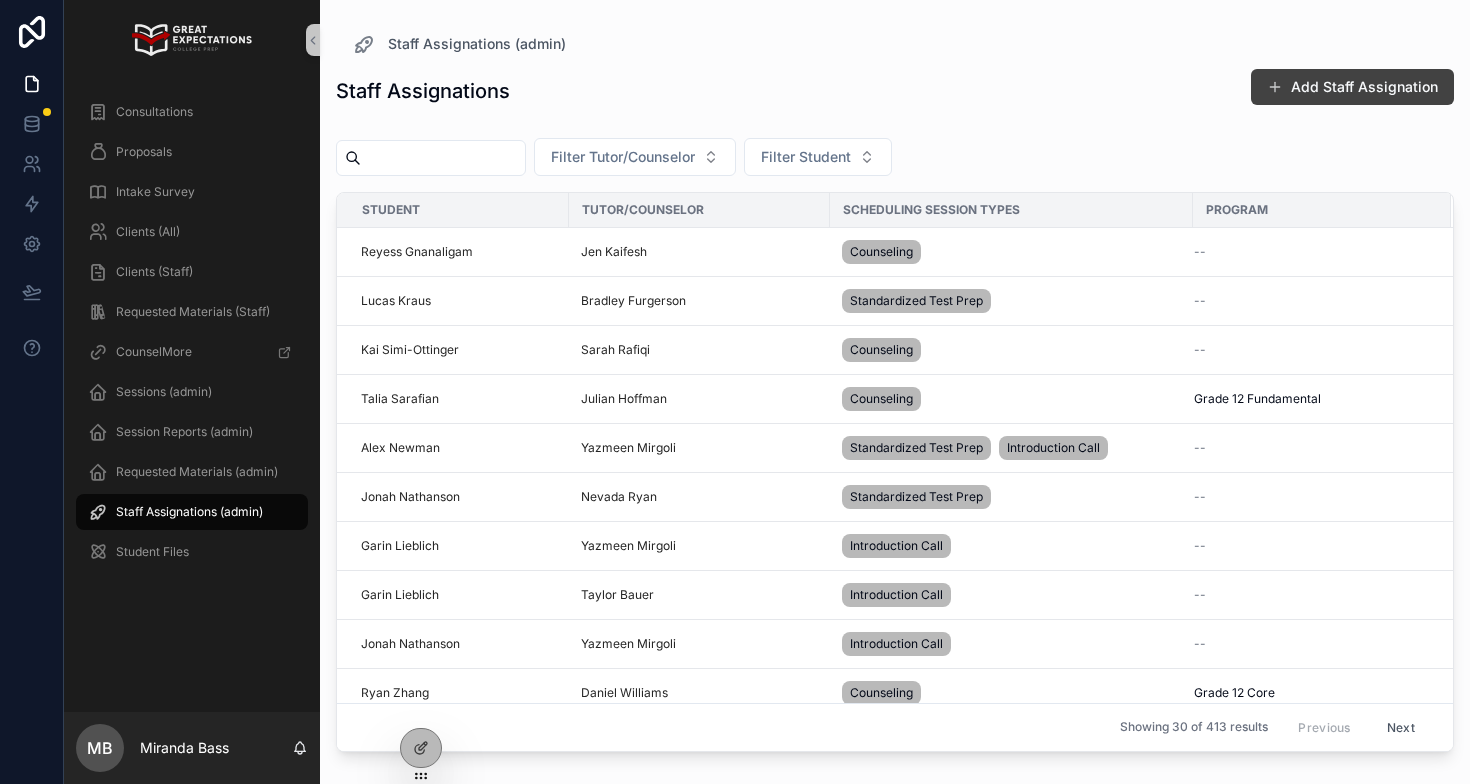 click on "Add Staff Assignation" at bounding box center [1352, 87] 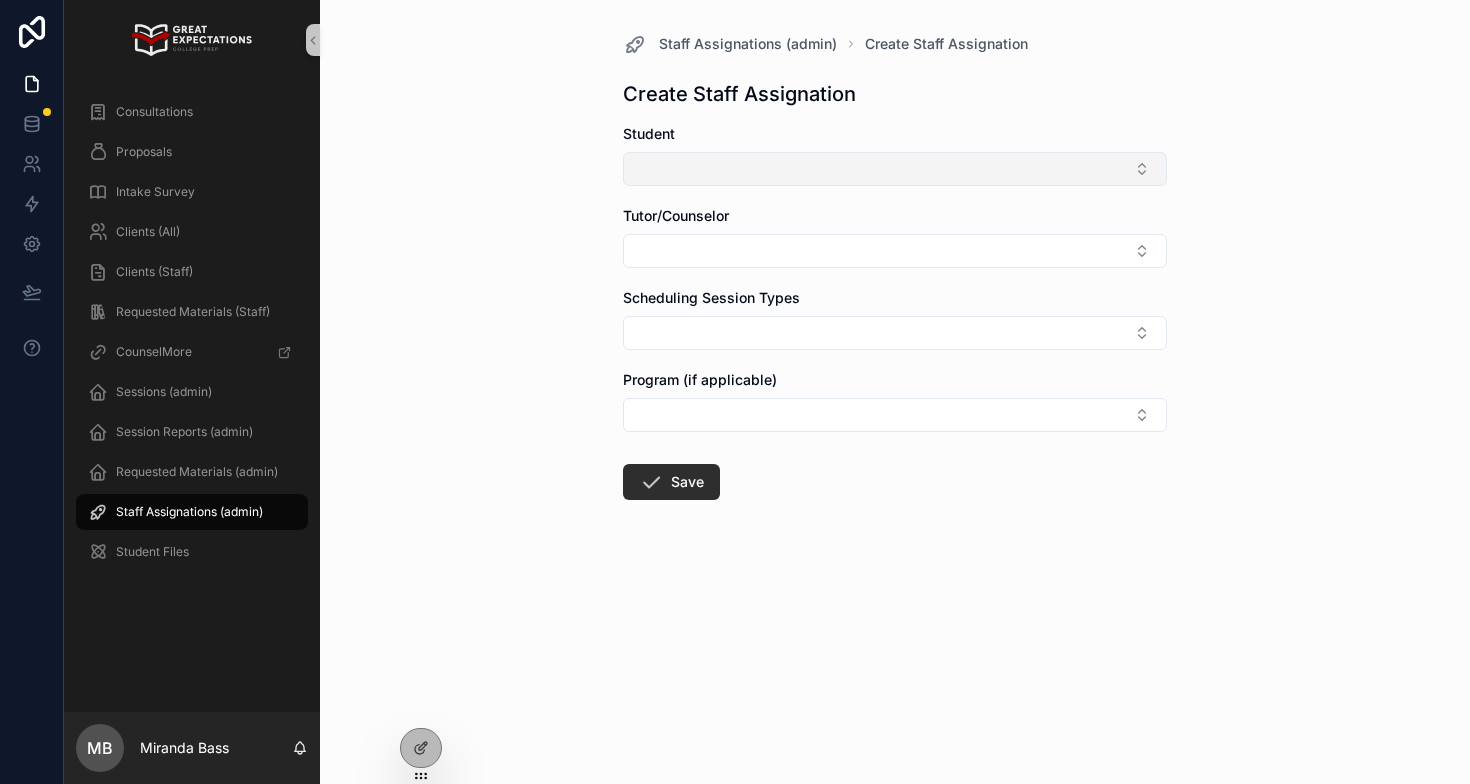 click at bounding box center (895, 169) 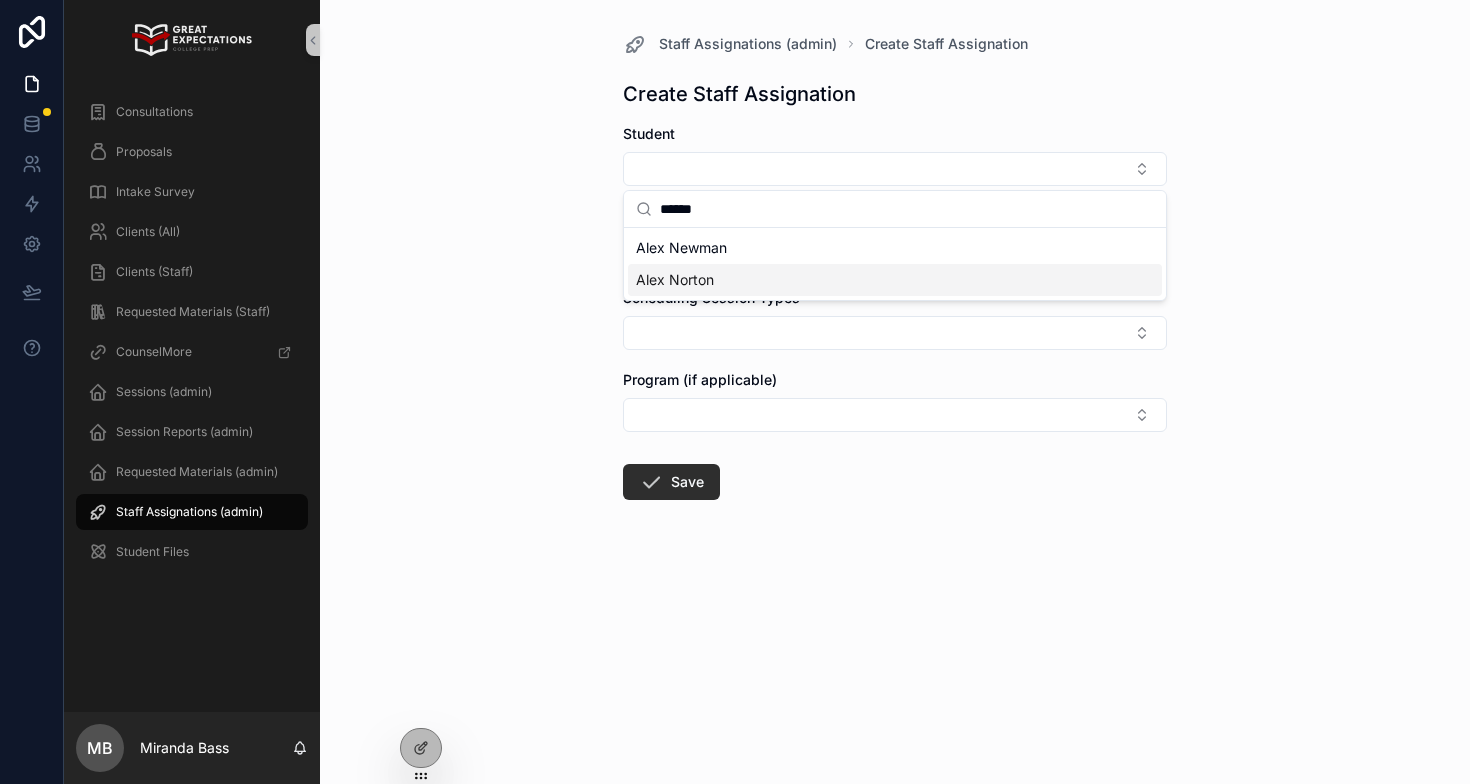type on "******" 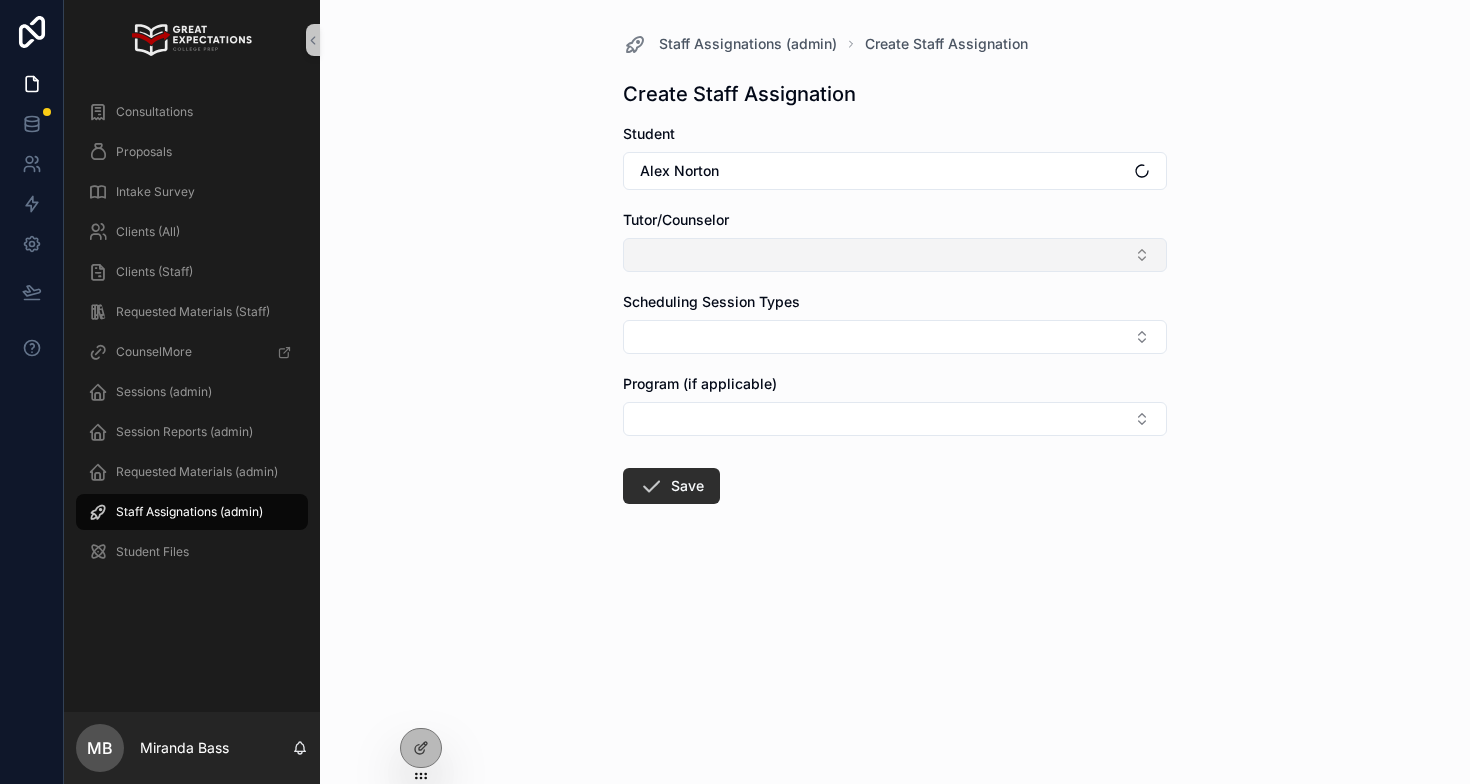 click at bounding box center [895, 255] 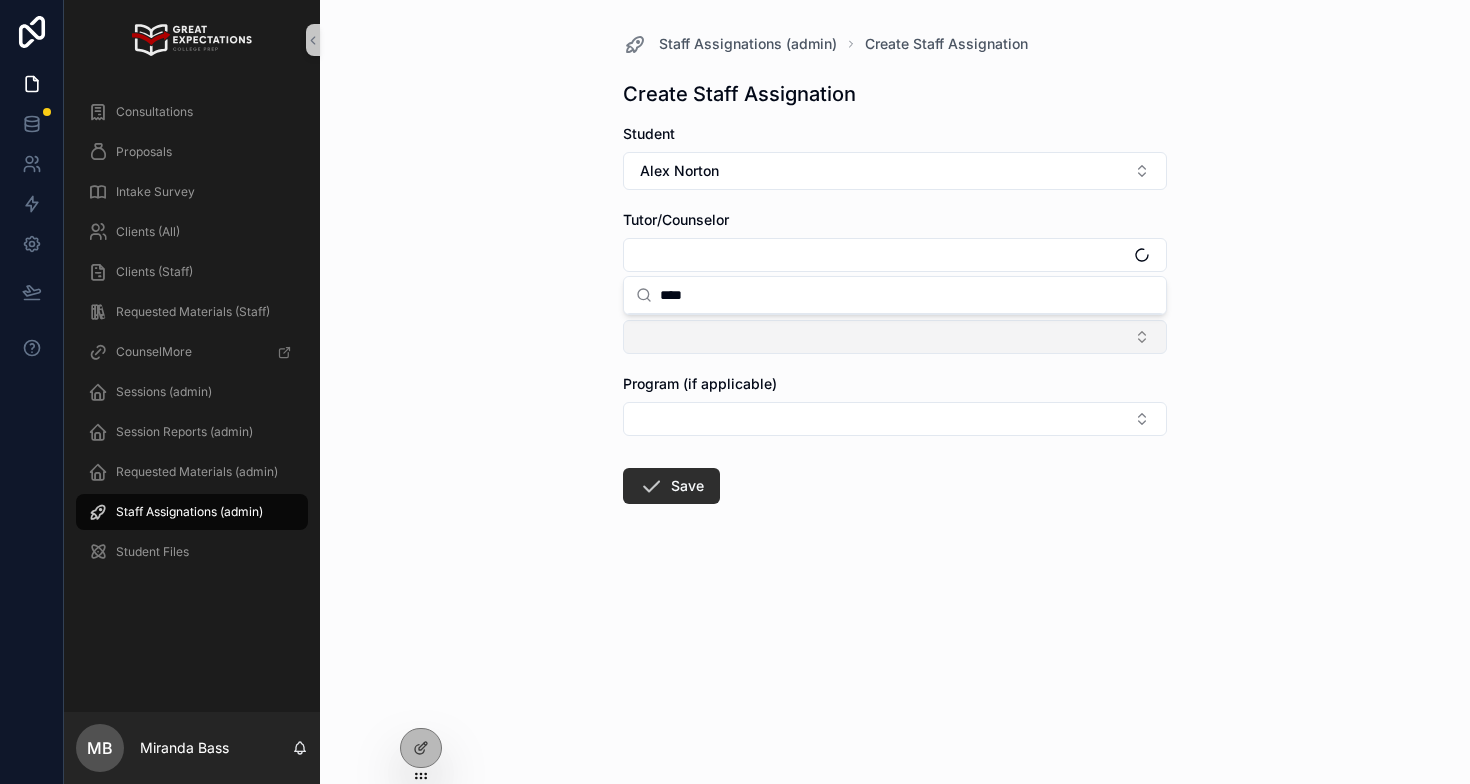 type on "****" 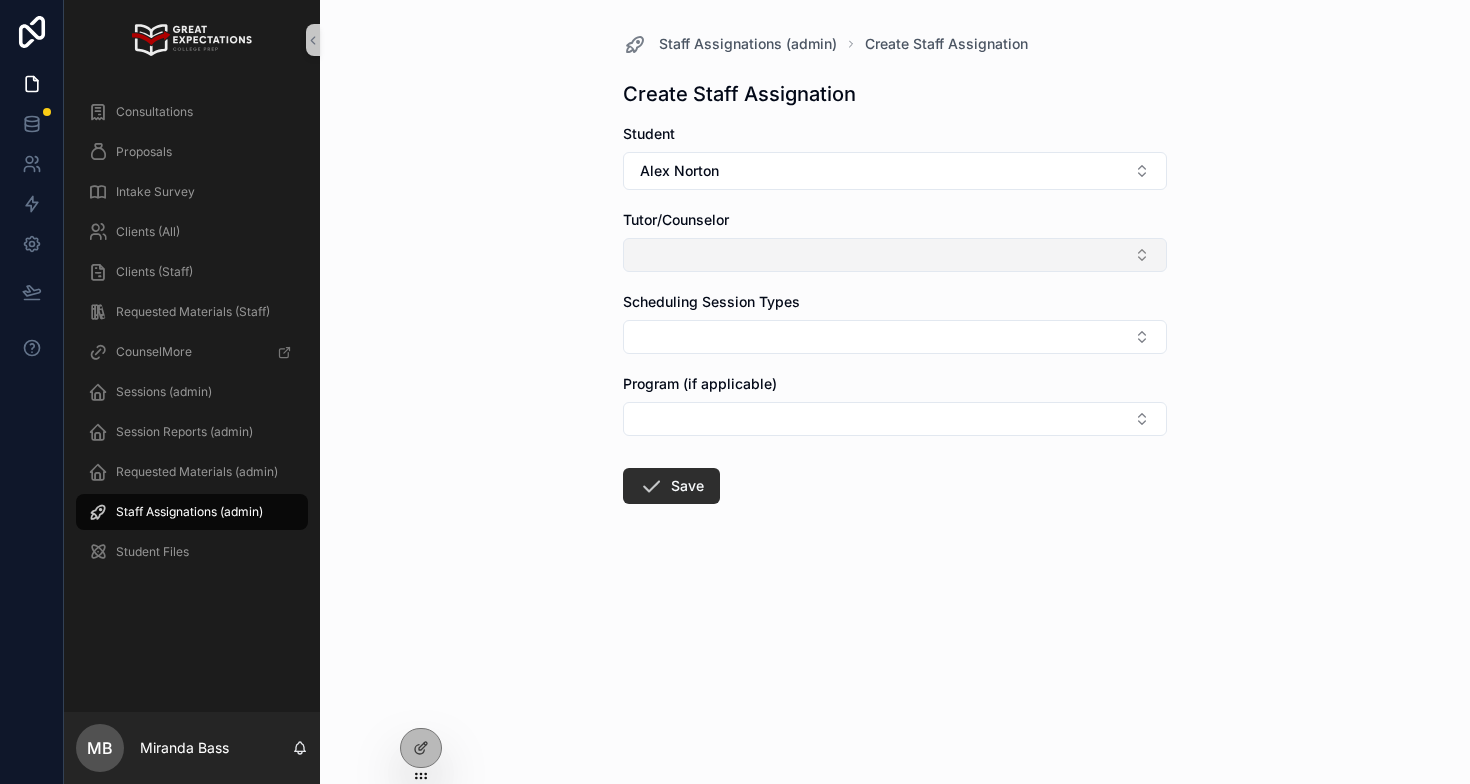 drag, startPoint x: 699, startPoint y: 335, endPoint x: 703, endPoint y: 259, distance: 76.105194 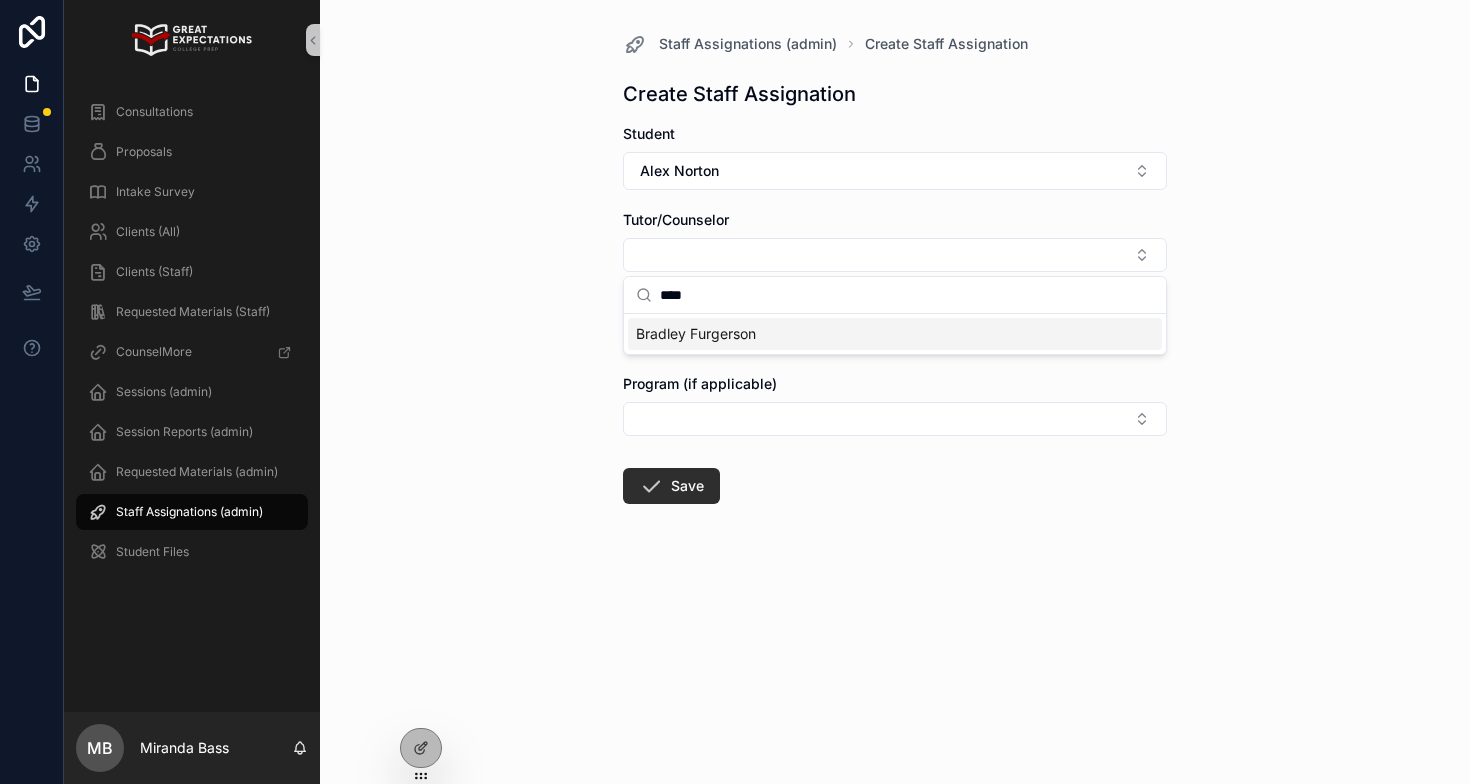 type on "****" 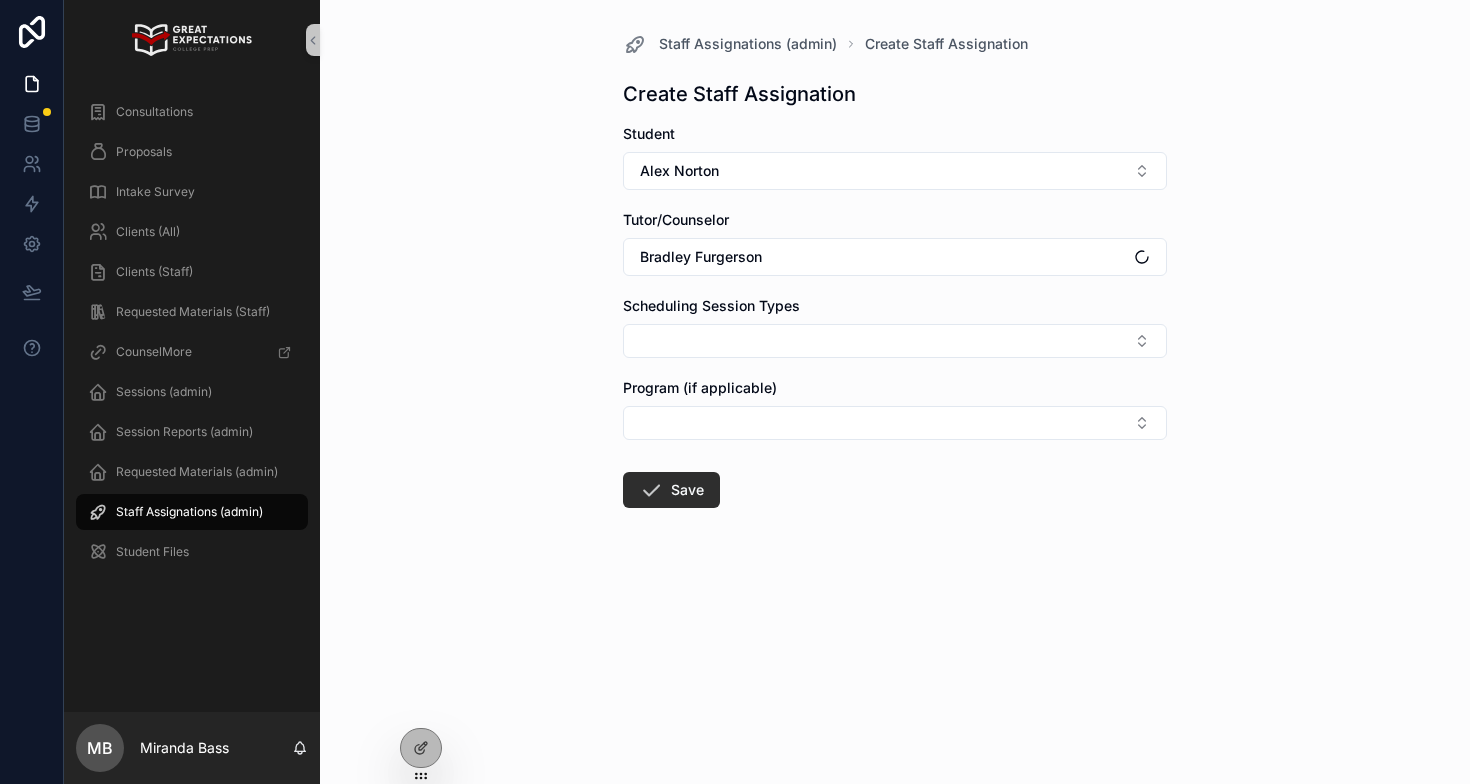 click at bounding box center (895, 341) 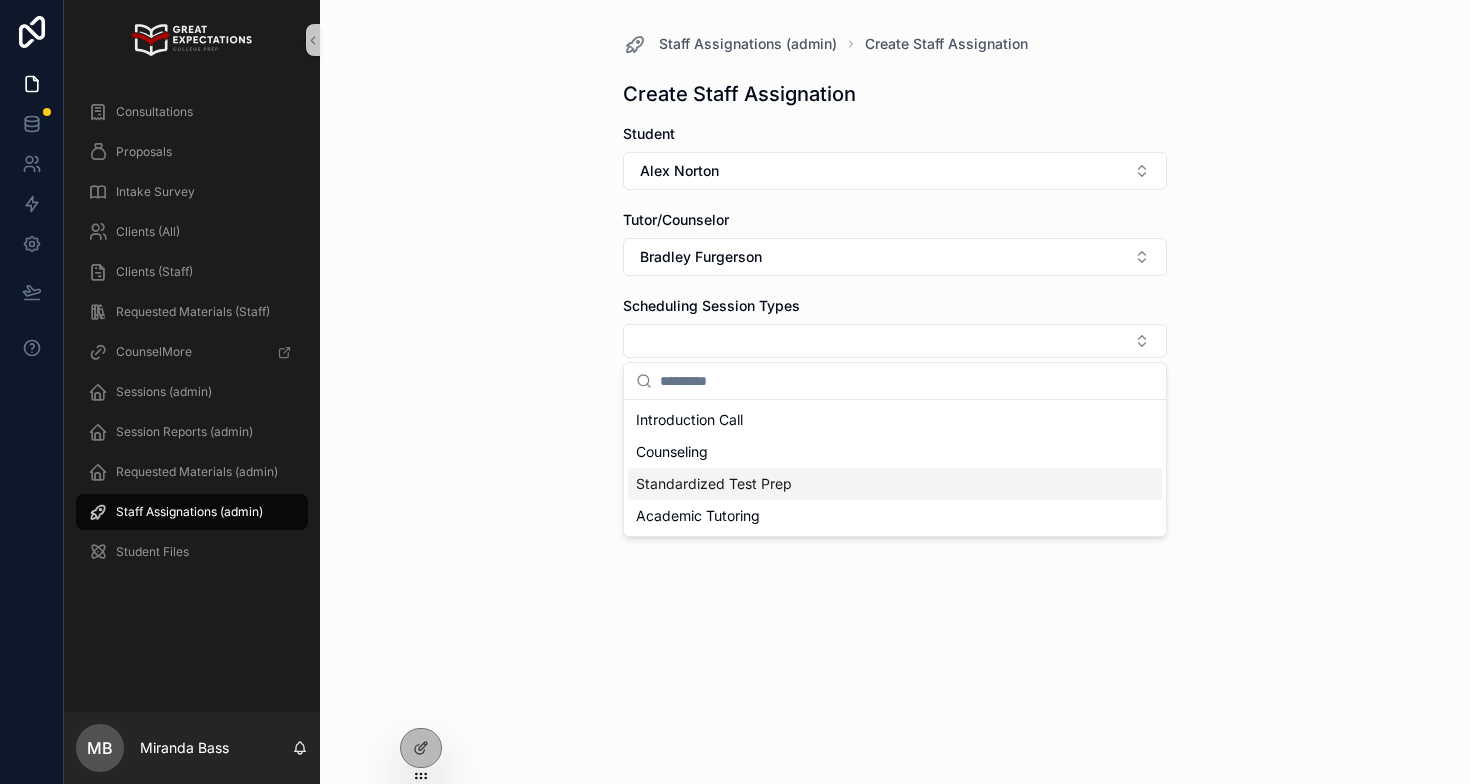 click on "Standardized Test Prep" at bounding box center [714, 484] 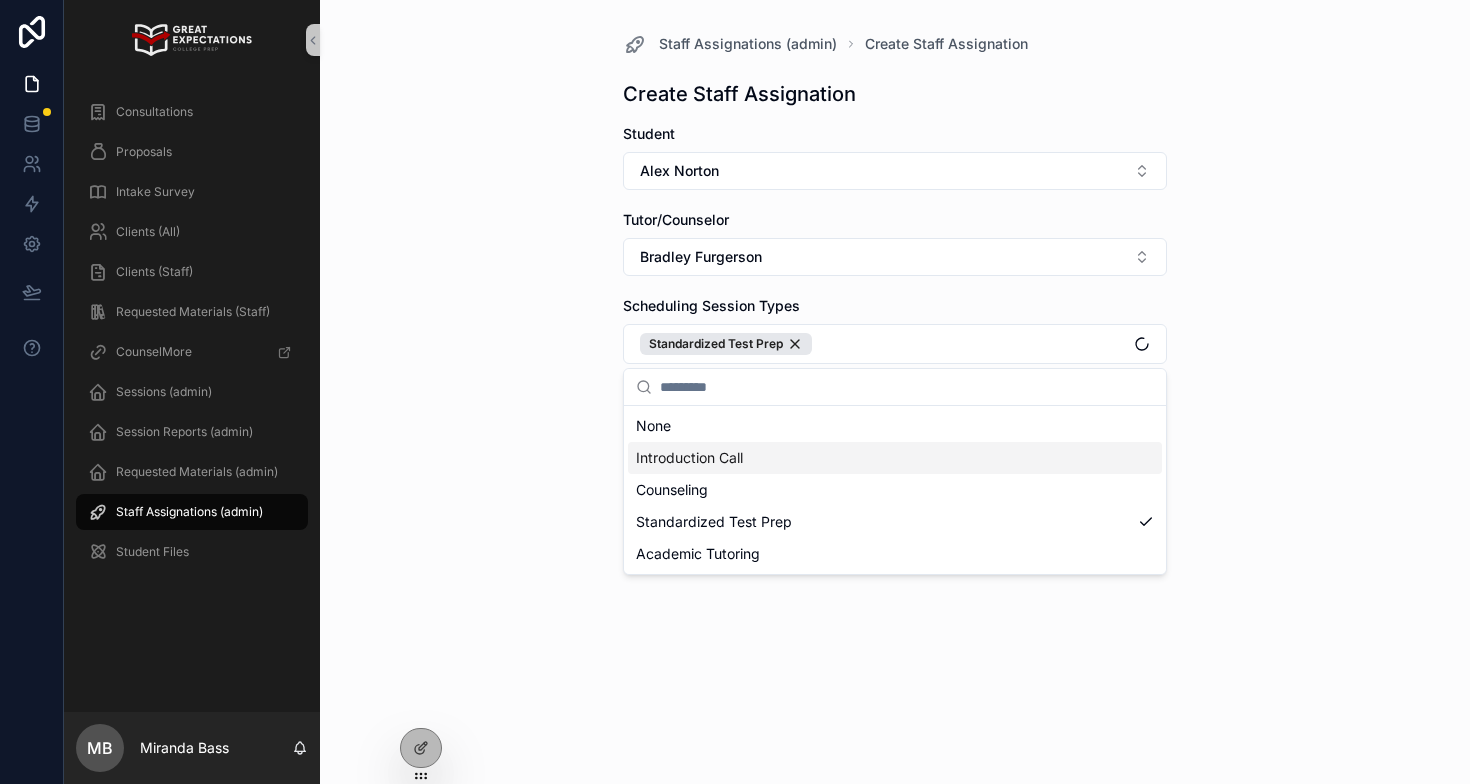 click on "Staff Assignations (admin) Create Staff Assignation Create Staff Assignation Student Alex Norton Tutor/Counselor Bradley Furgerson Scheduling Session Types Standardized Test Prep Program (if applicable) Save" at bounding box center [895, 392] 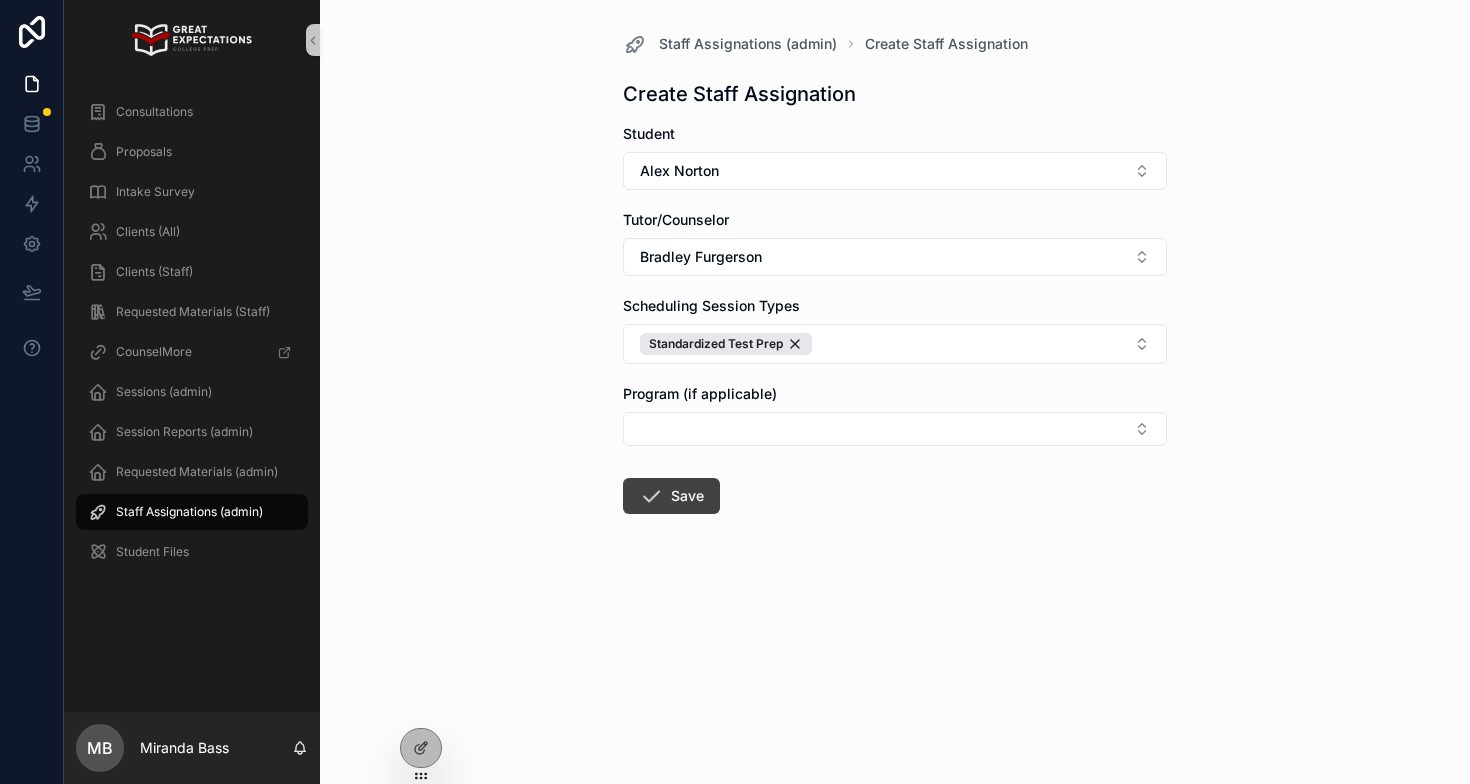 click at bounding box center [651, 496] 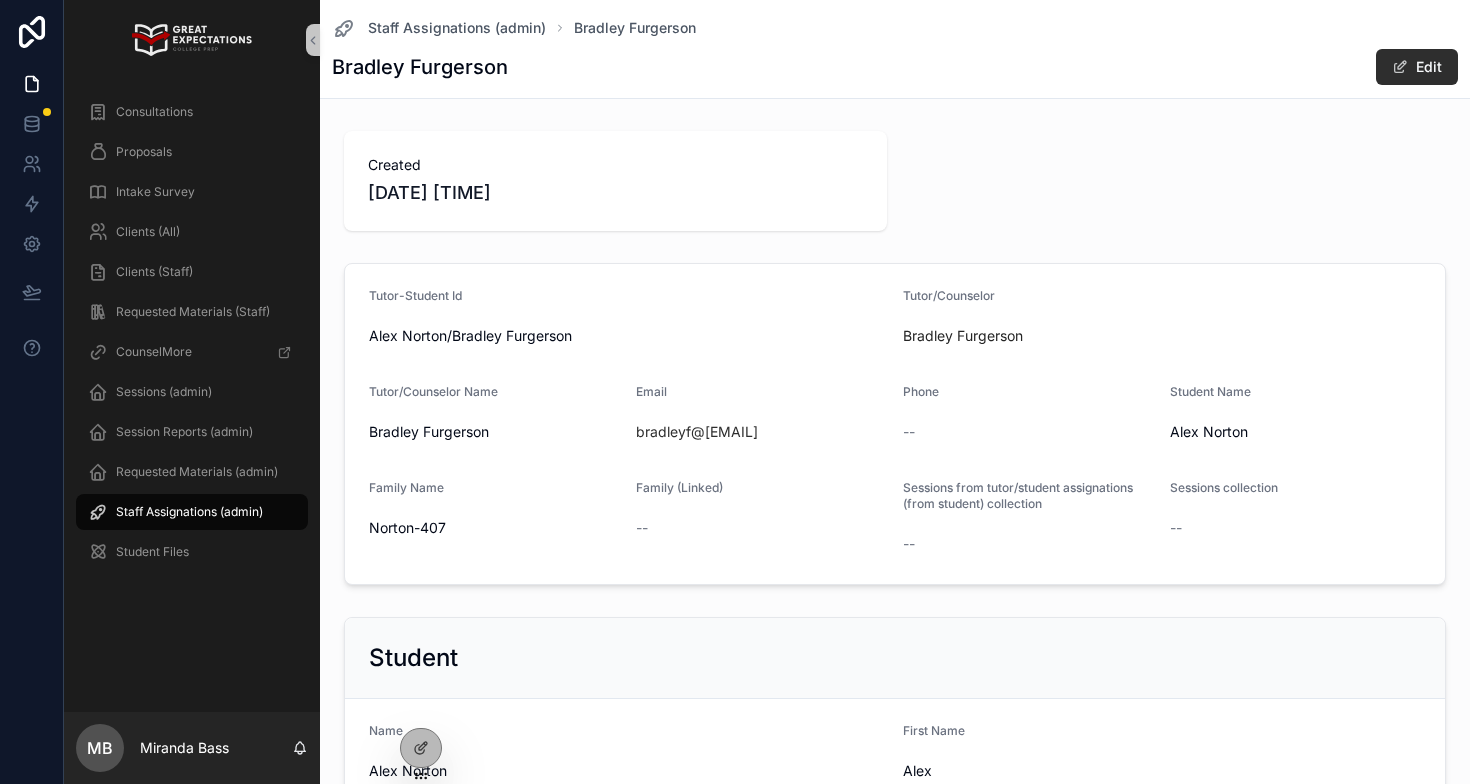 click on "Staff Assignations (admin)" at bounding box center [189, 512] 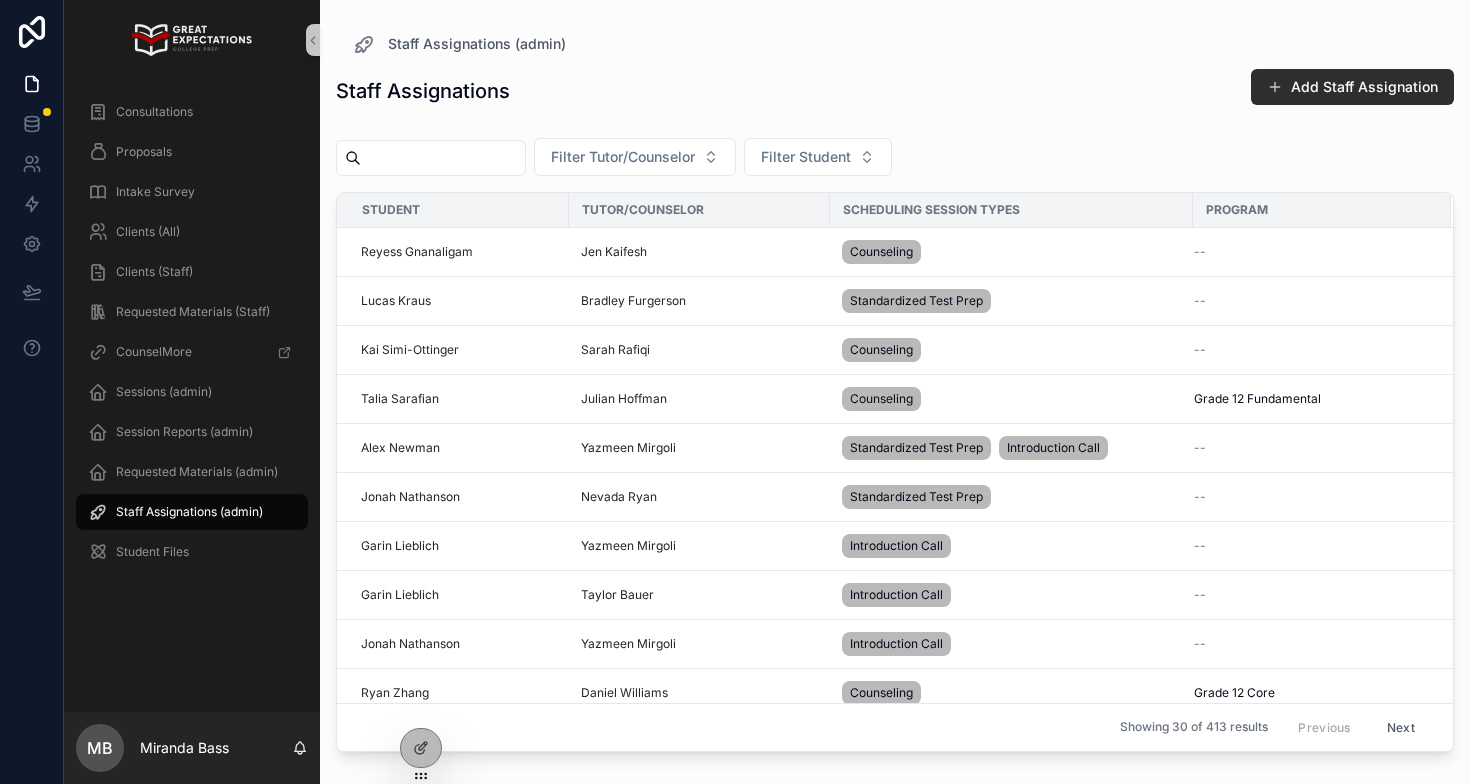 click on "Staff Assignations (admin)" at bounding box center [189, 512] 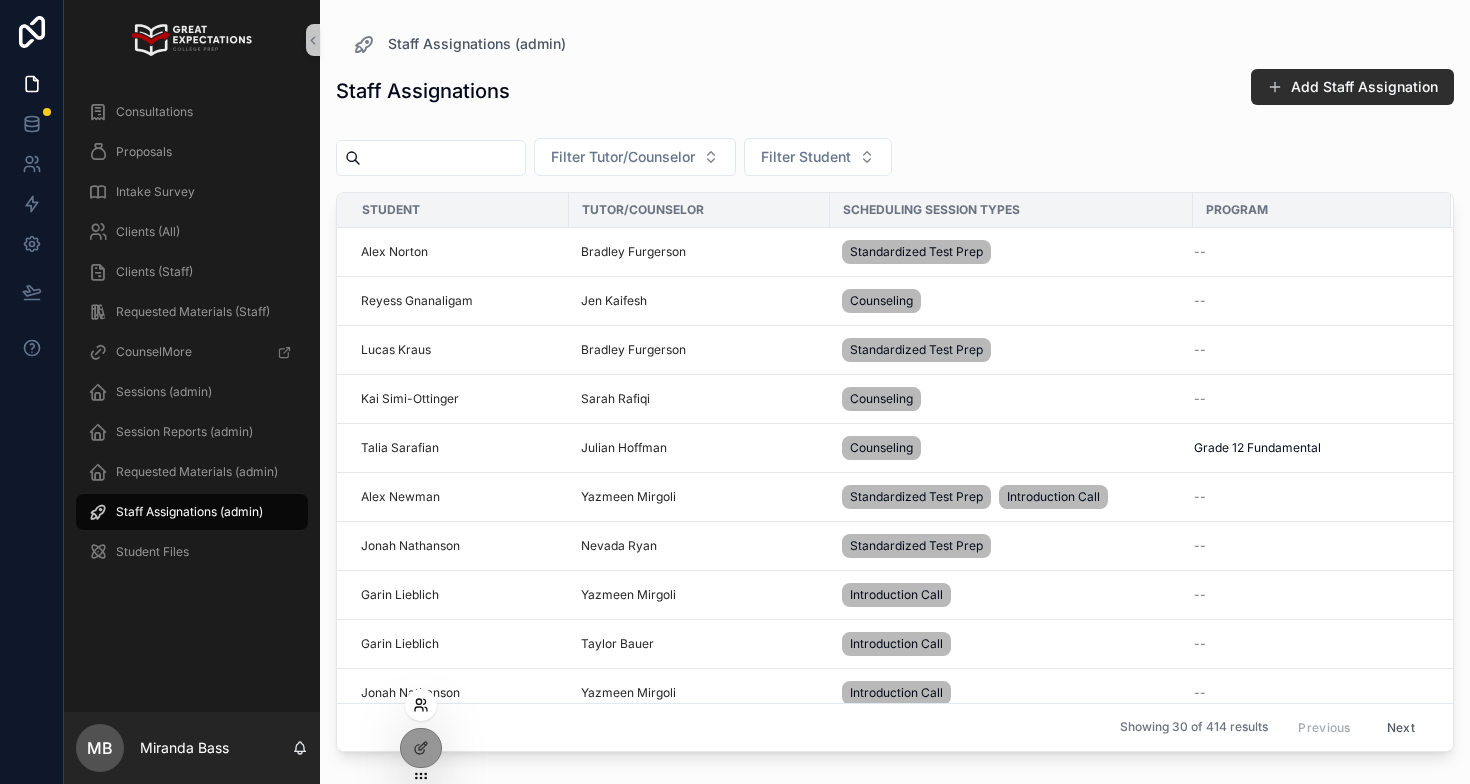 click 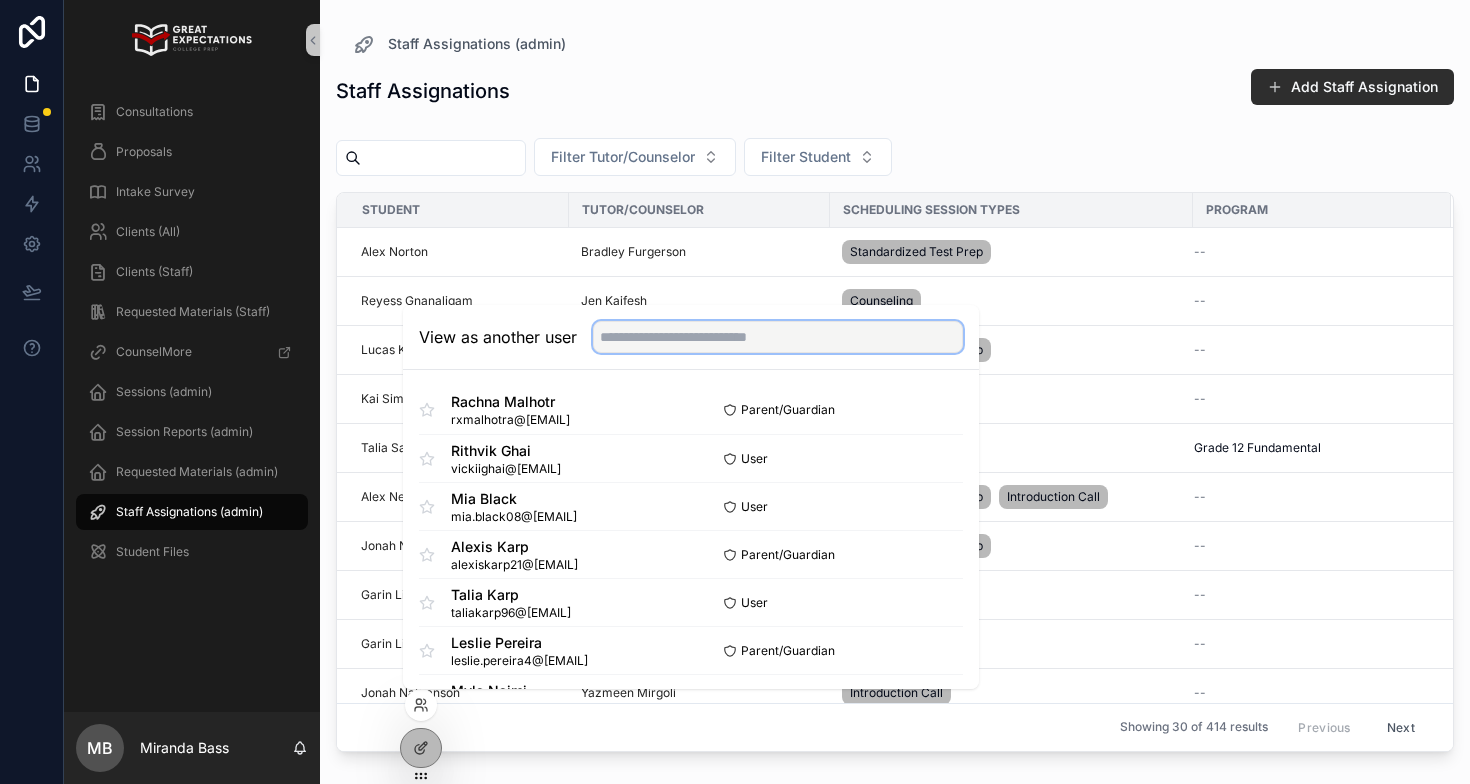 click at bounding box center (778, 337) 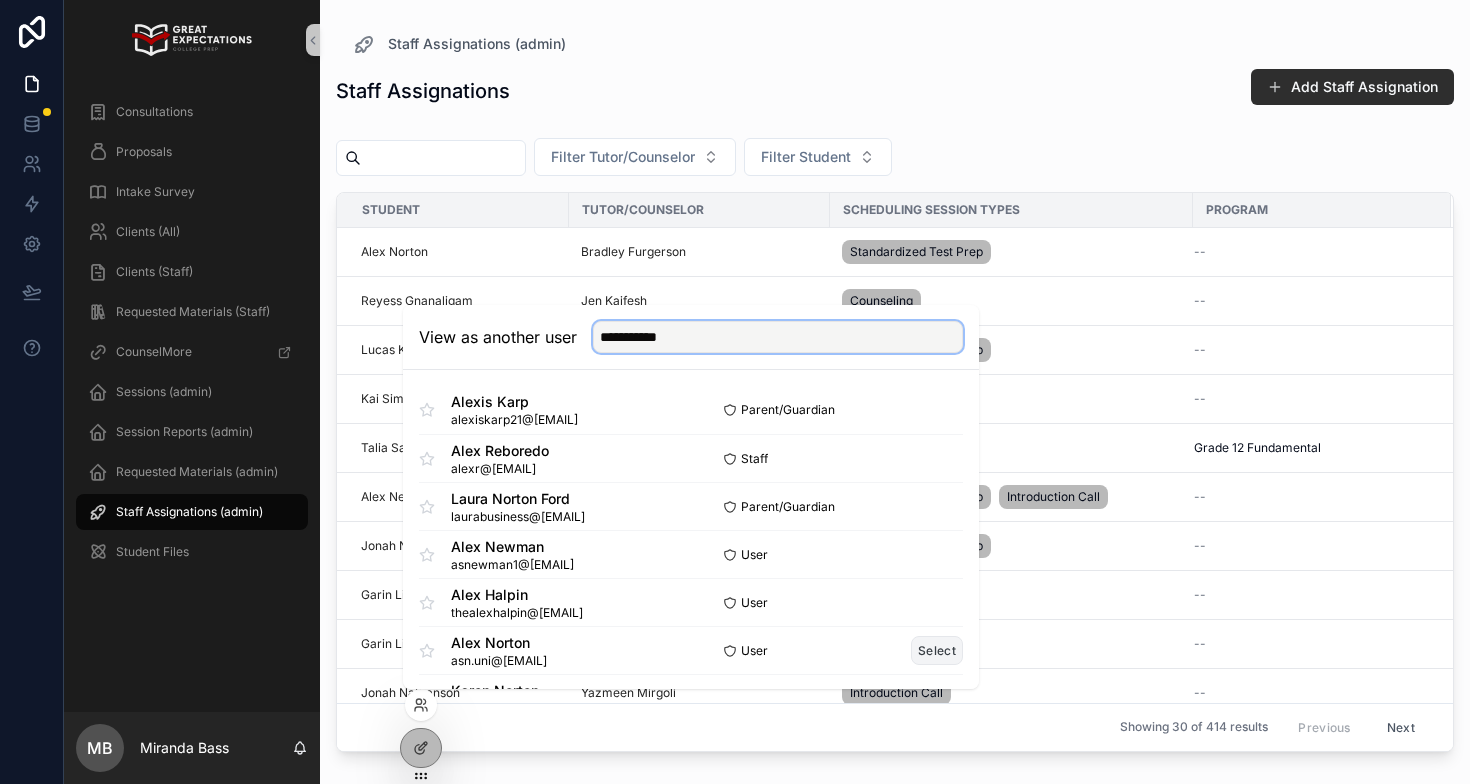 type on "**********" 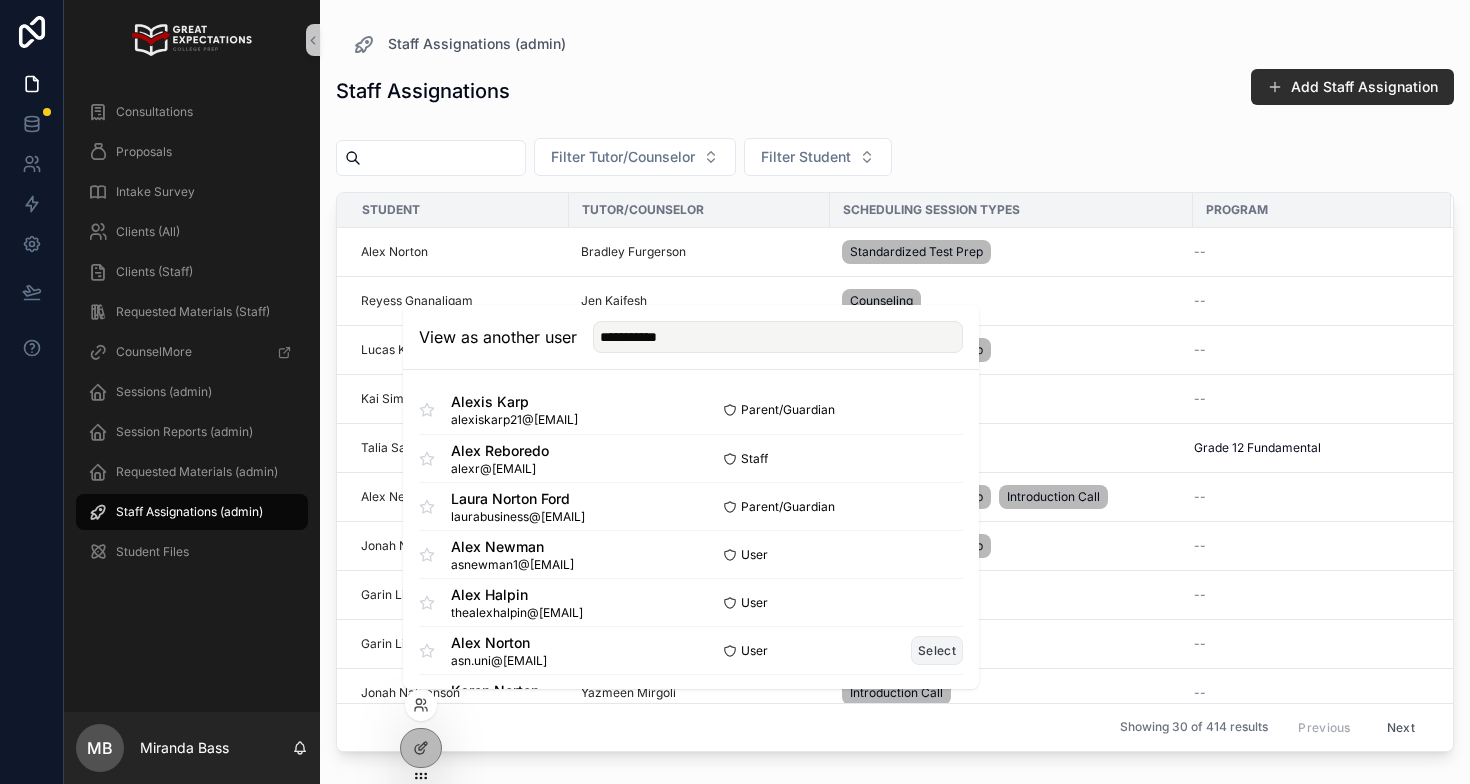 click on "Select" at bounding box center [937, 650] 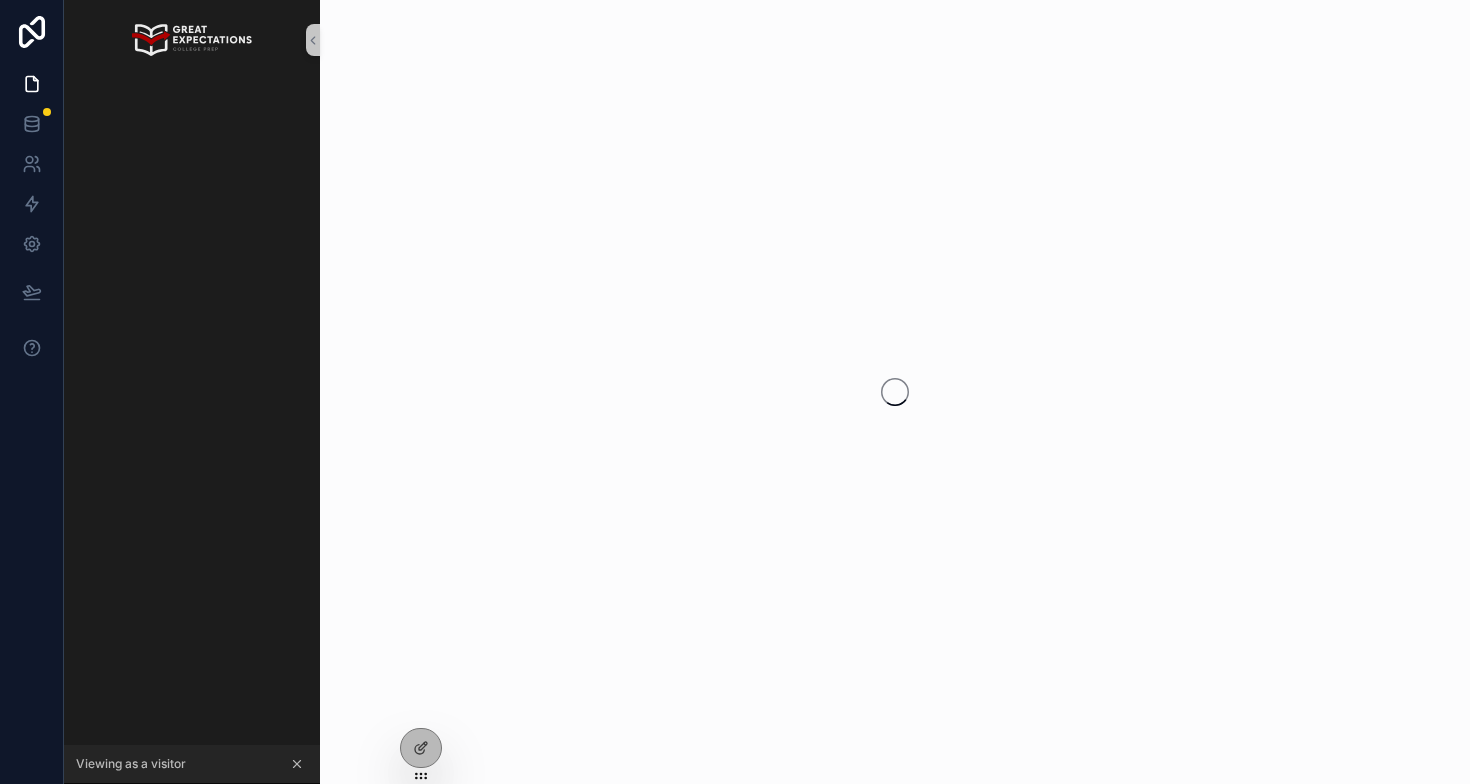 scroll, scrollTop: 0, scrollLeft: 0, axis: both 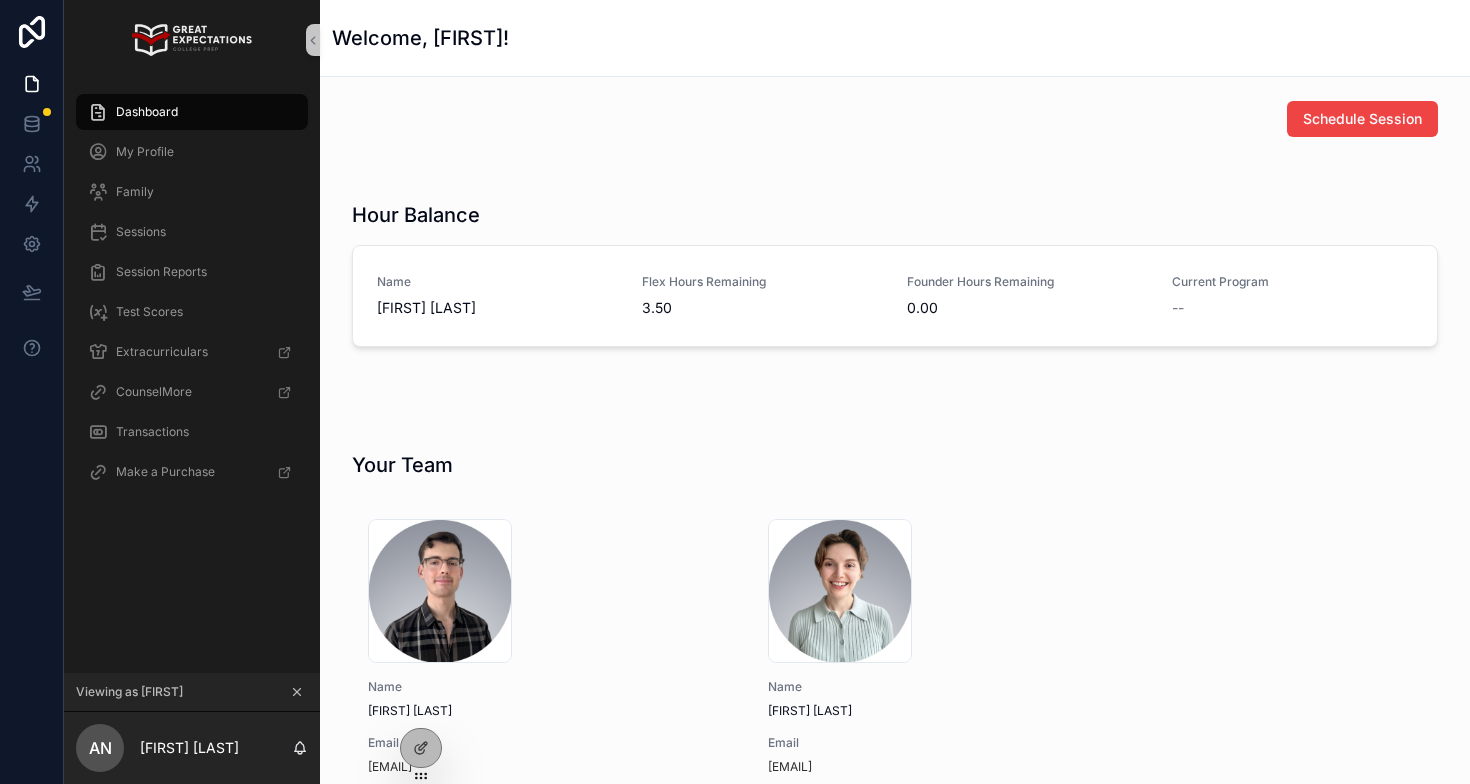 click 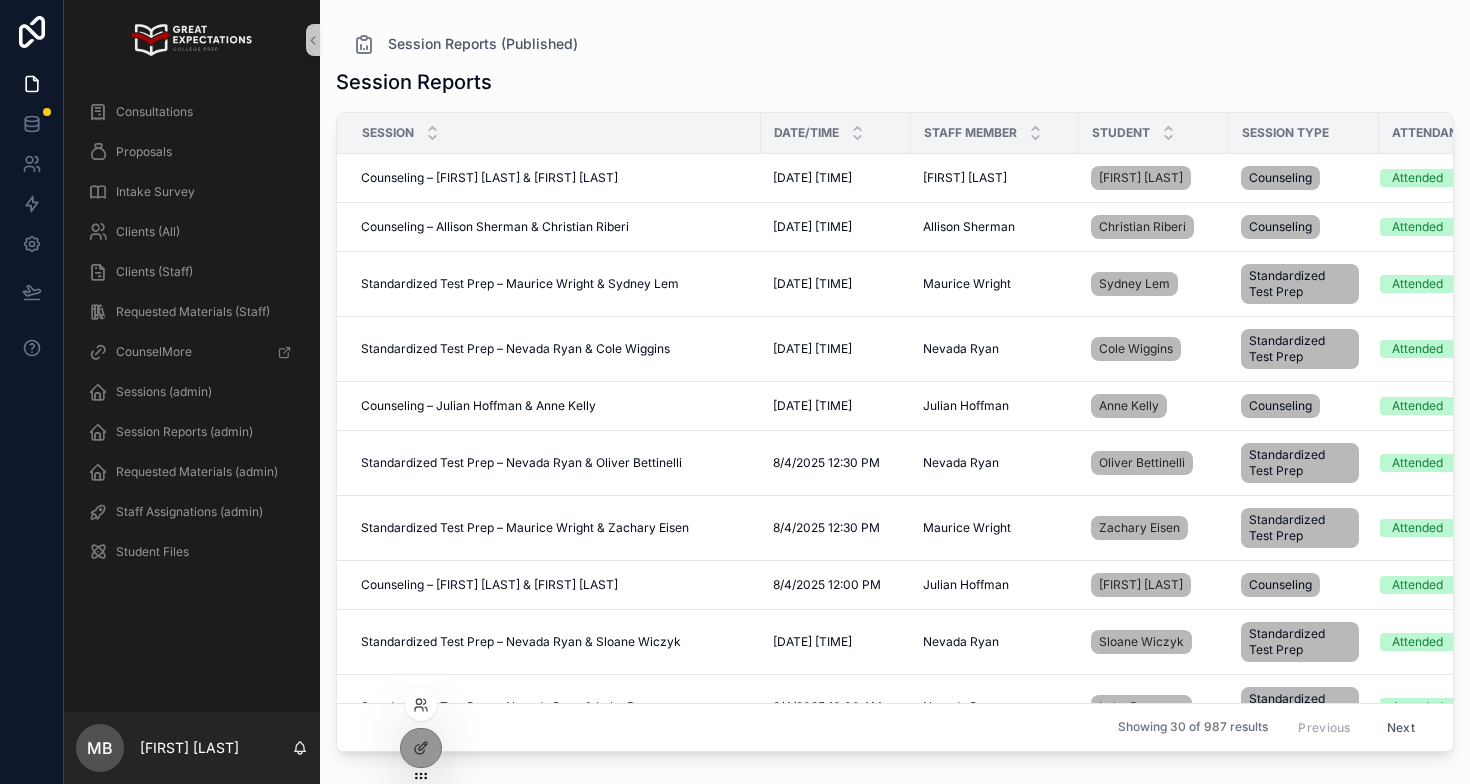 click at bounding box center (421, 705) 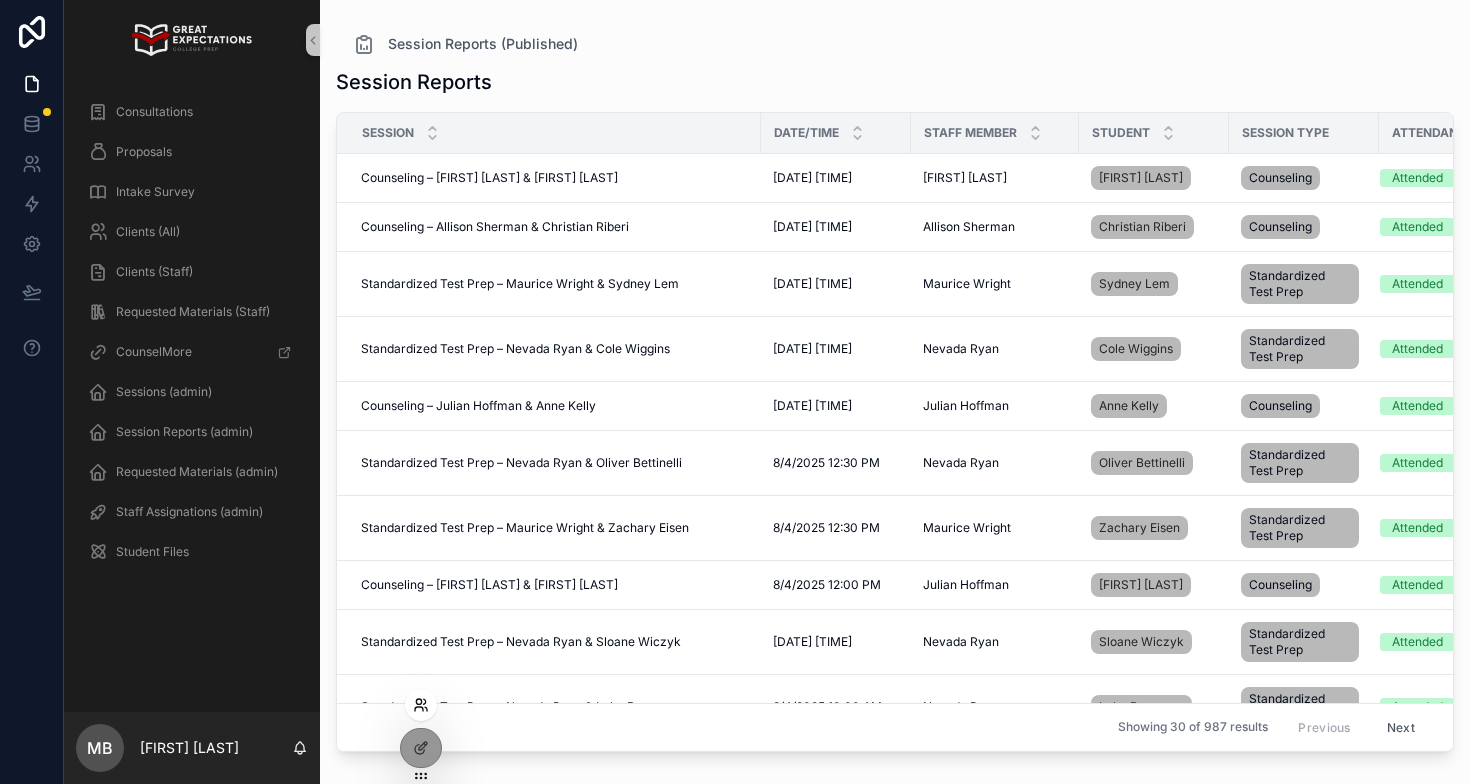 click 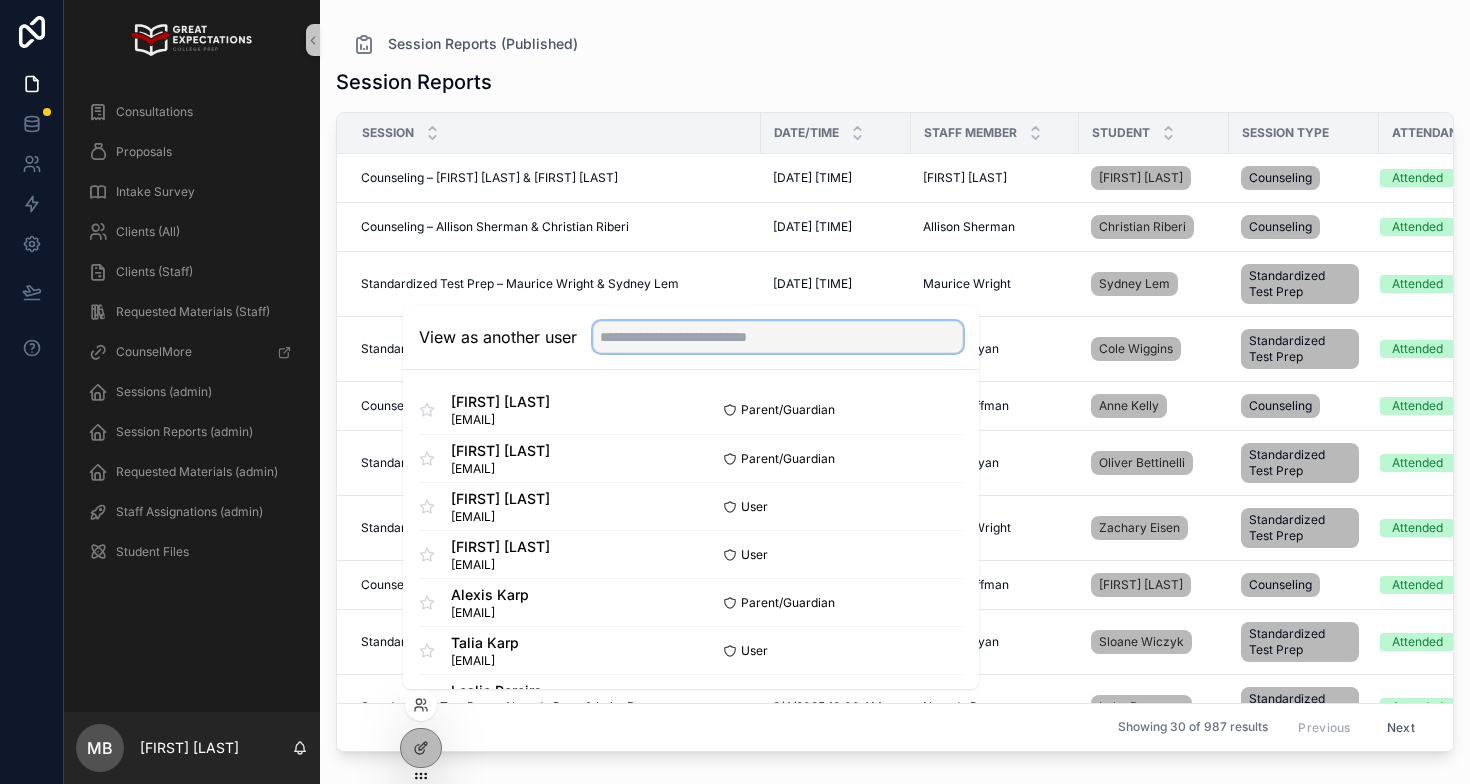 click at bounding box center [778, 337] 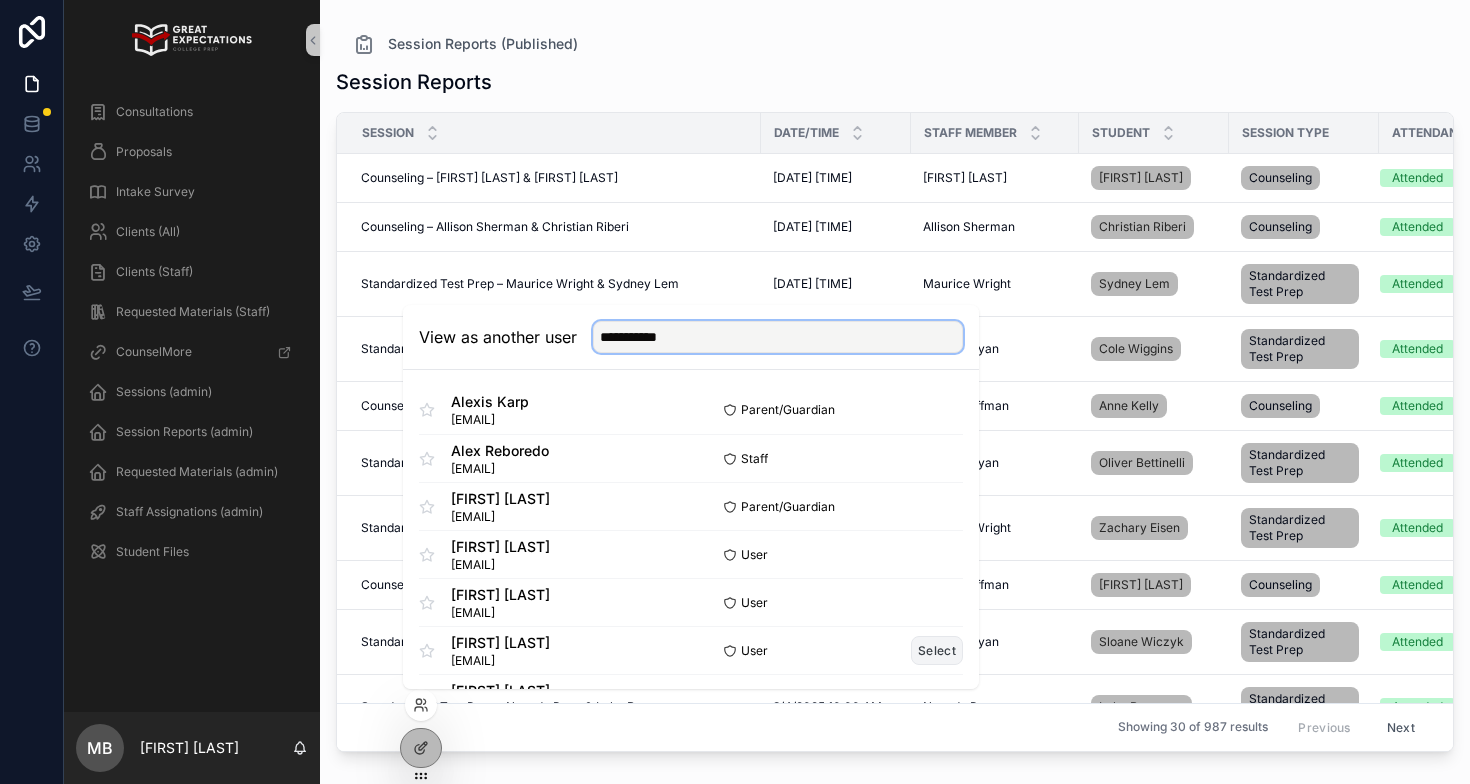 type on "**********" 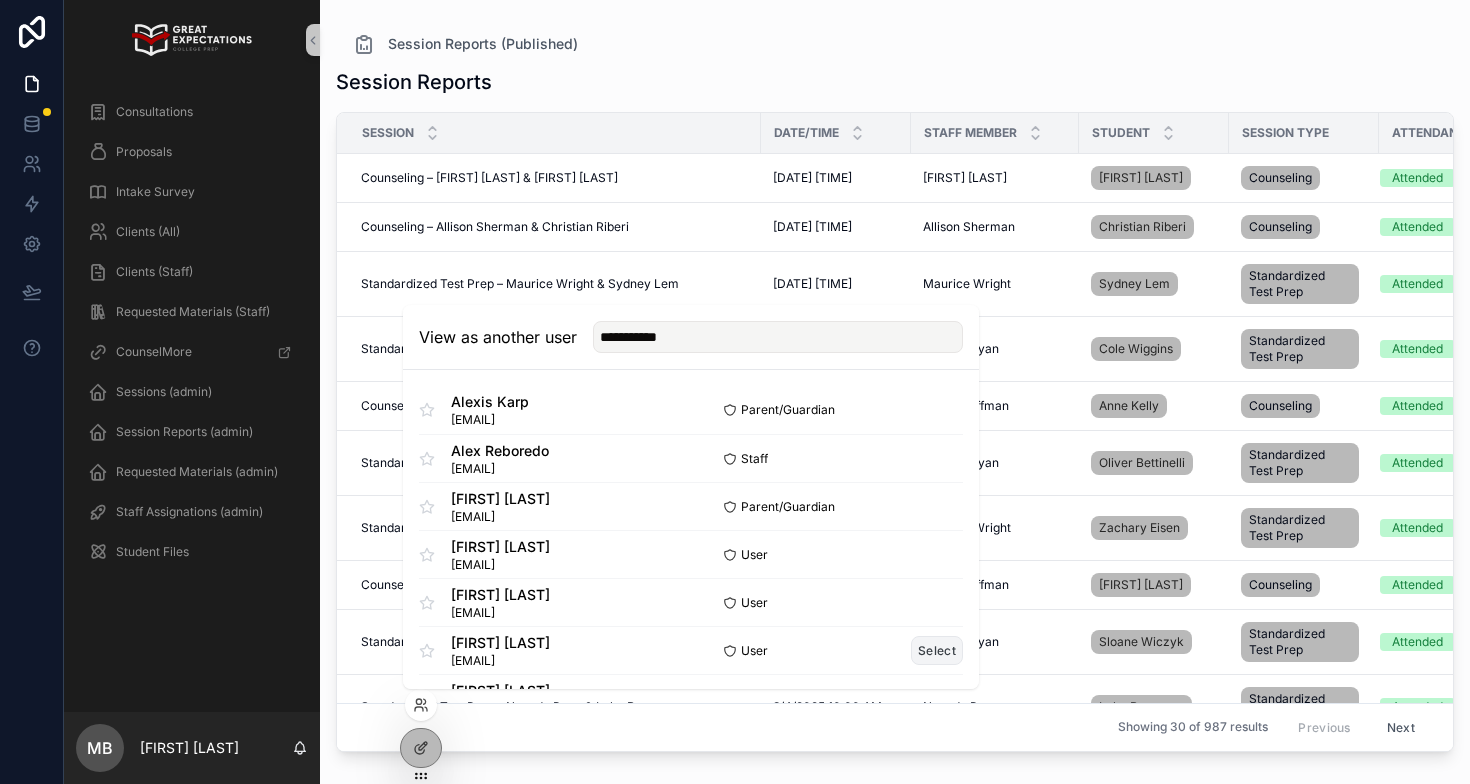 click on "Select" at bounding box center (937, 650) 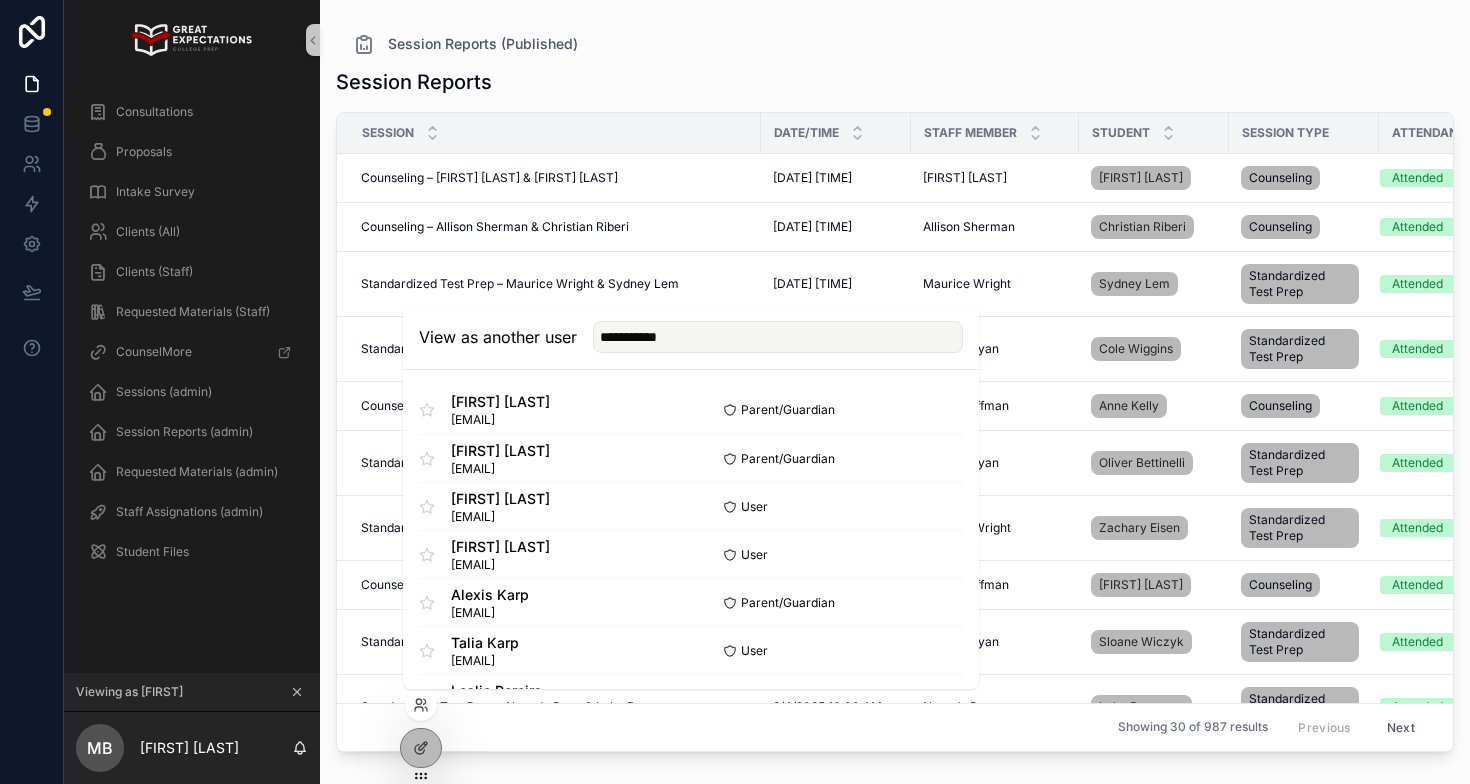 type 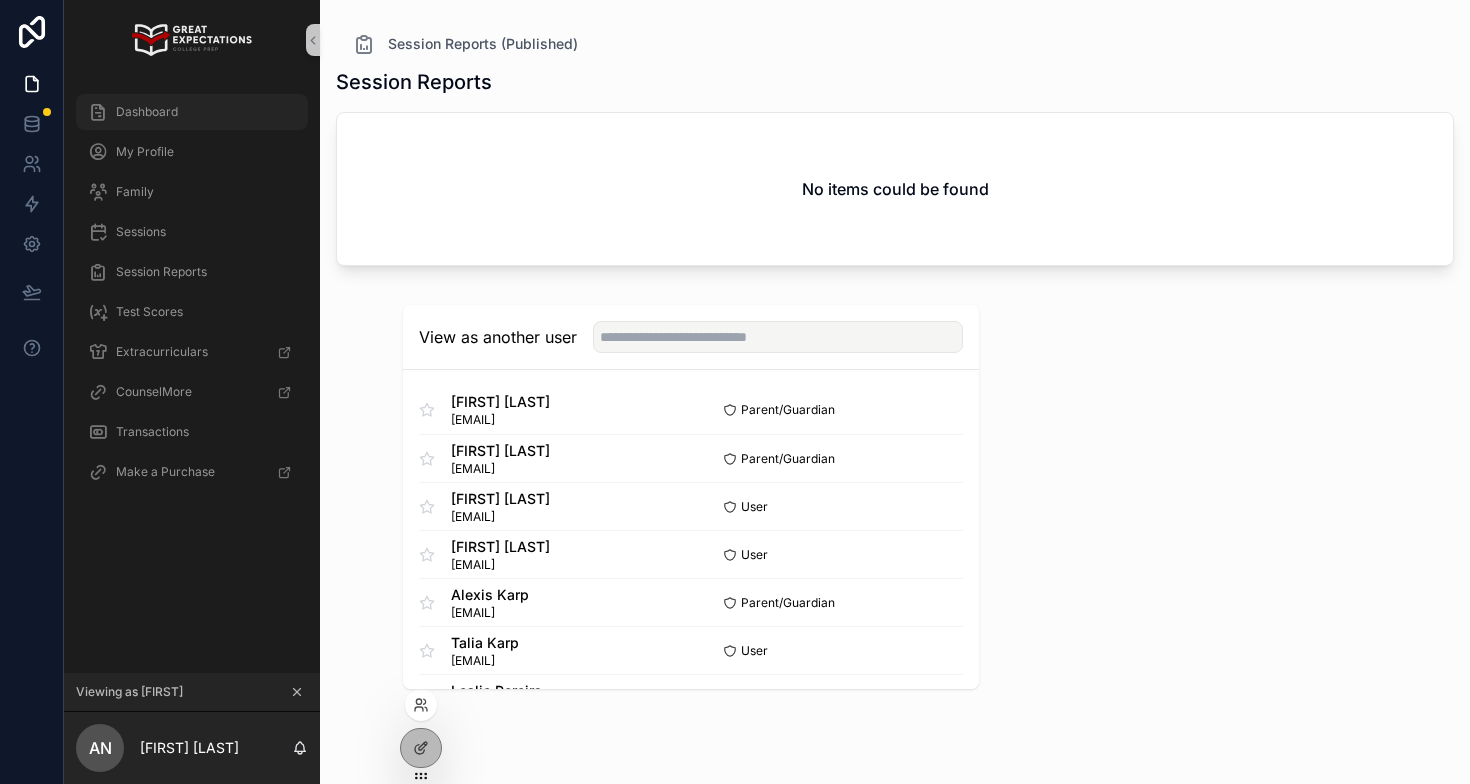 click on "Dashboard" at bounding box center (192, 112) 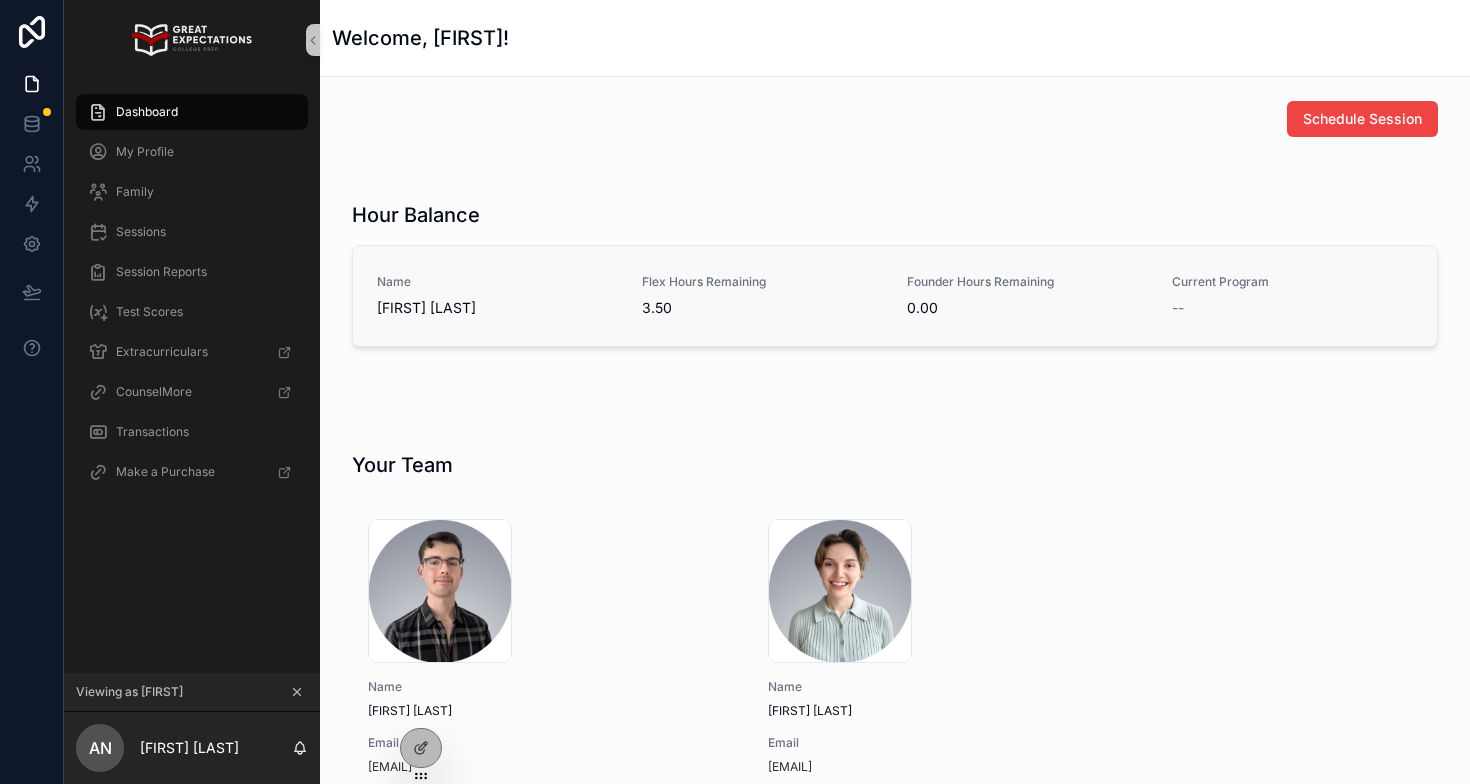 click on "Alex Norton" at bounding box center [497, 308] 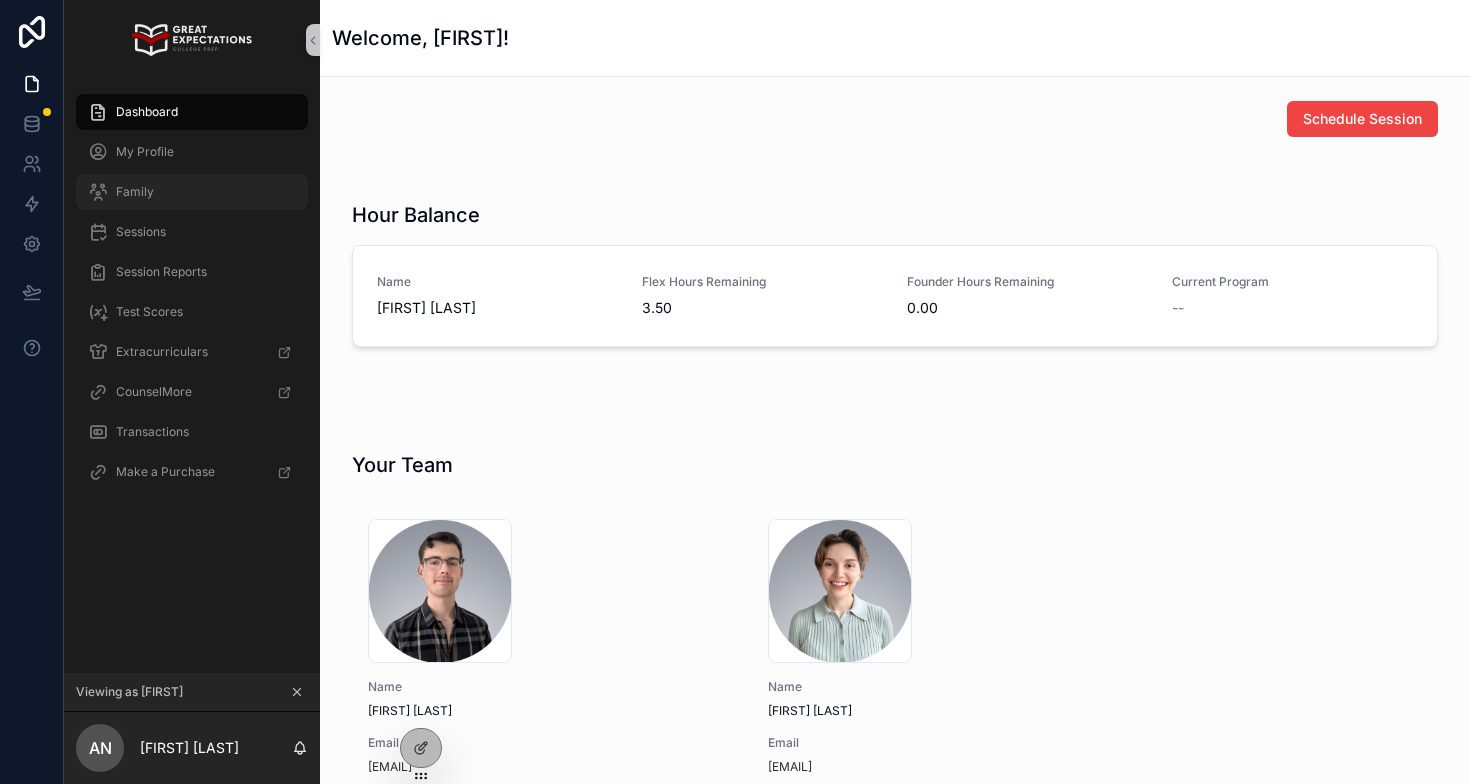 click on "Family" at bounding box center (192, 192) 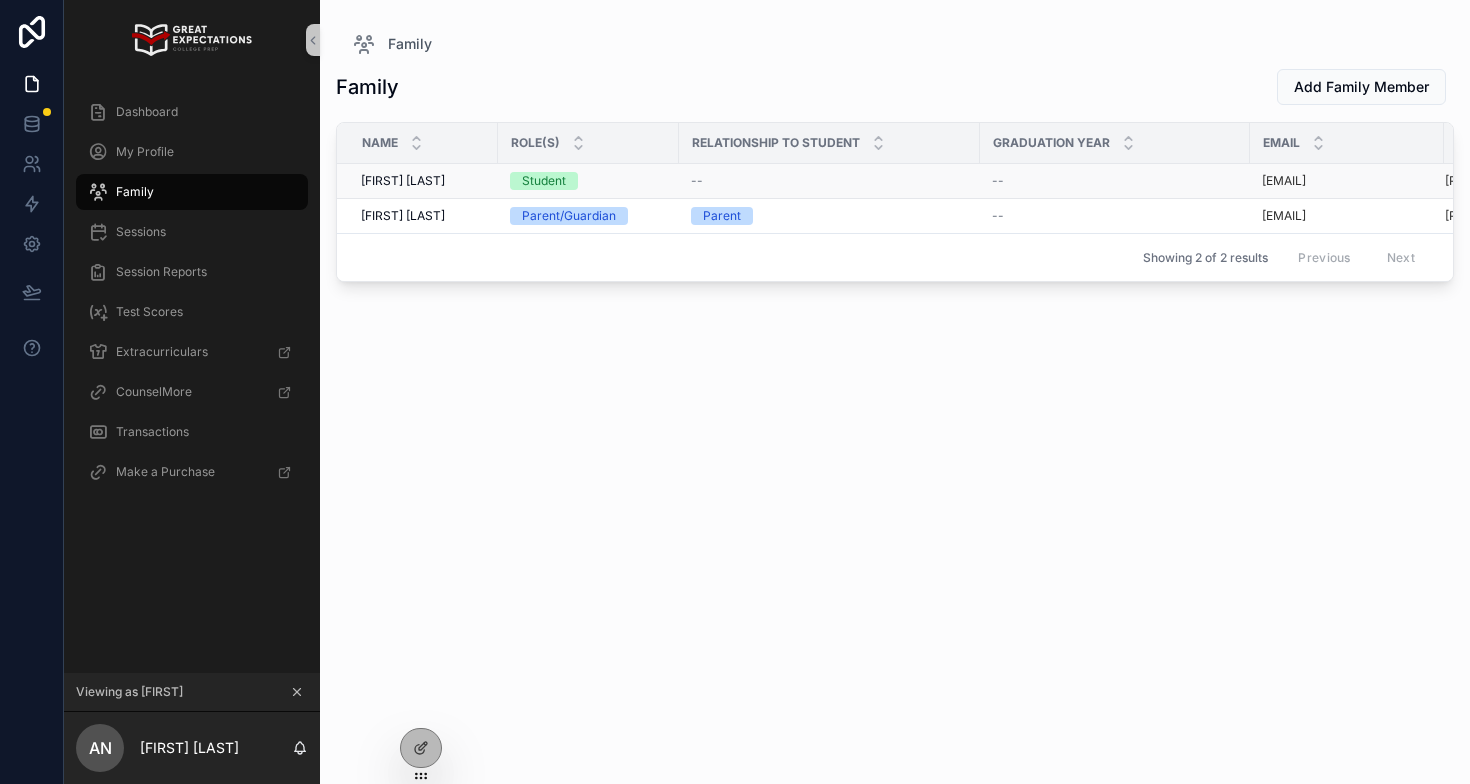 click on "Alex Norton" at bounding box center (403, 181) 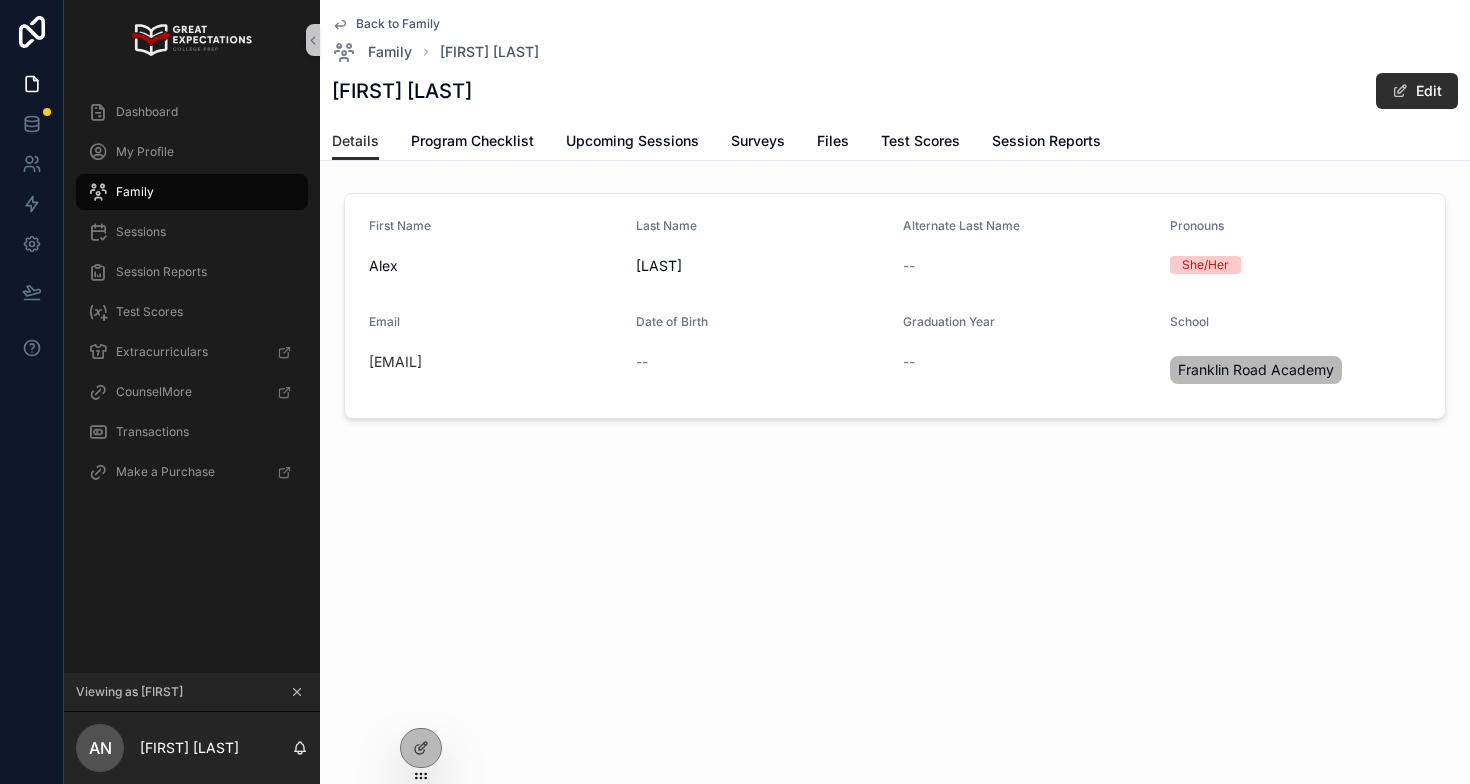 click 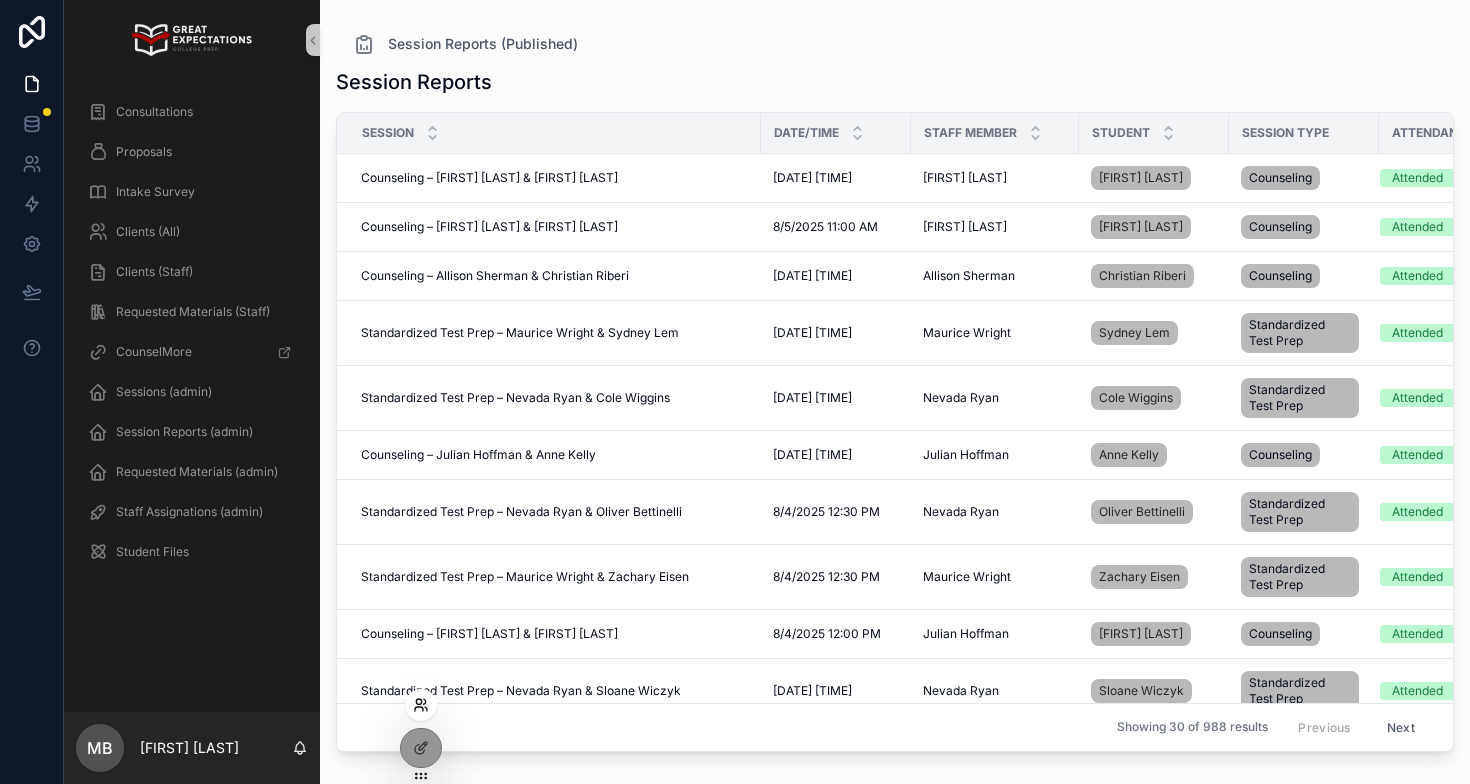 click 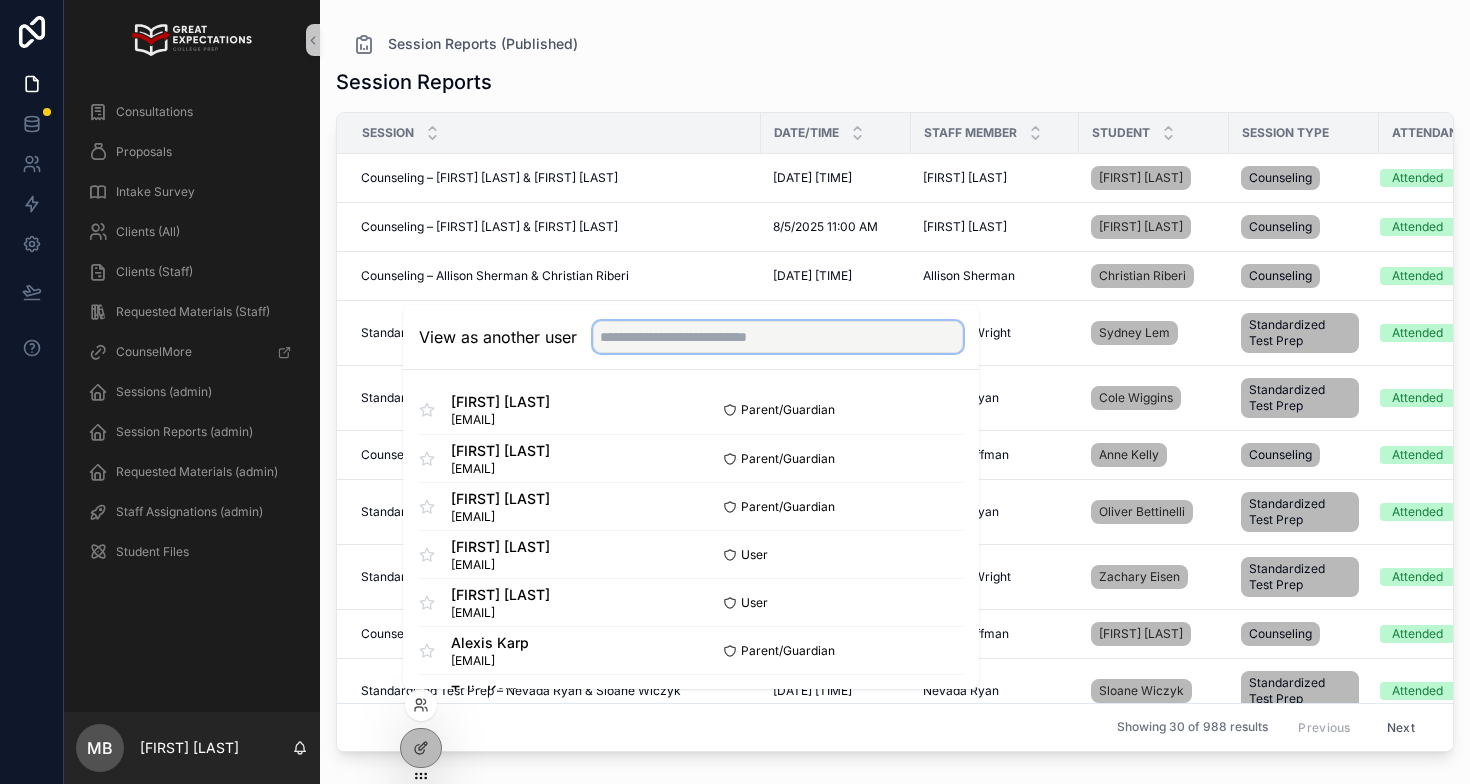 click at bounding box center (778, 337) 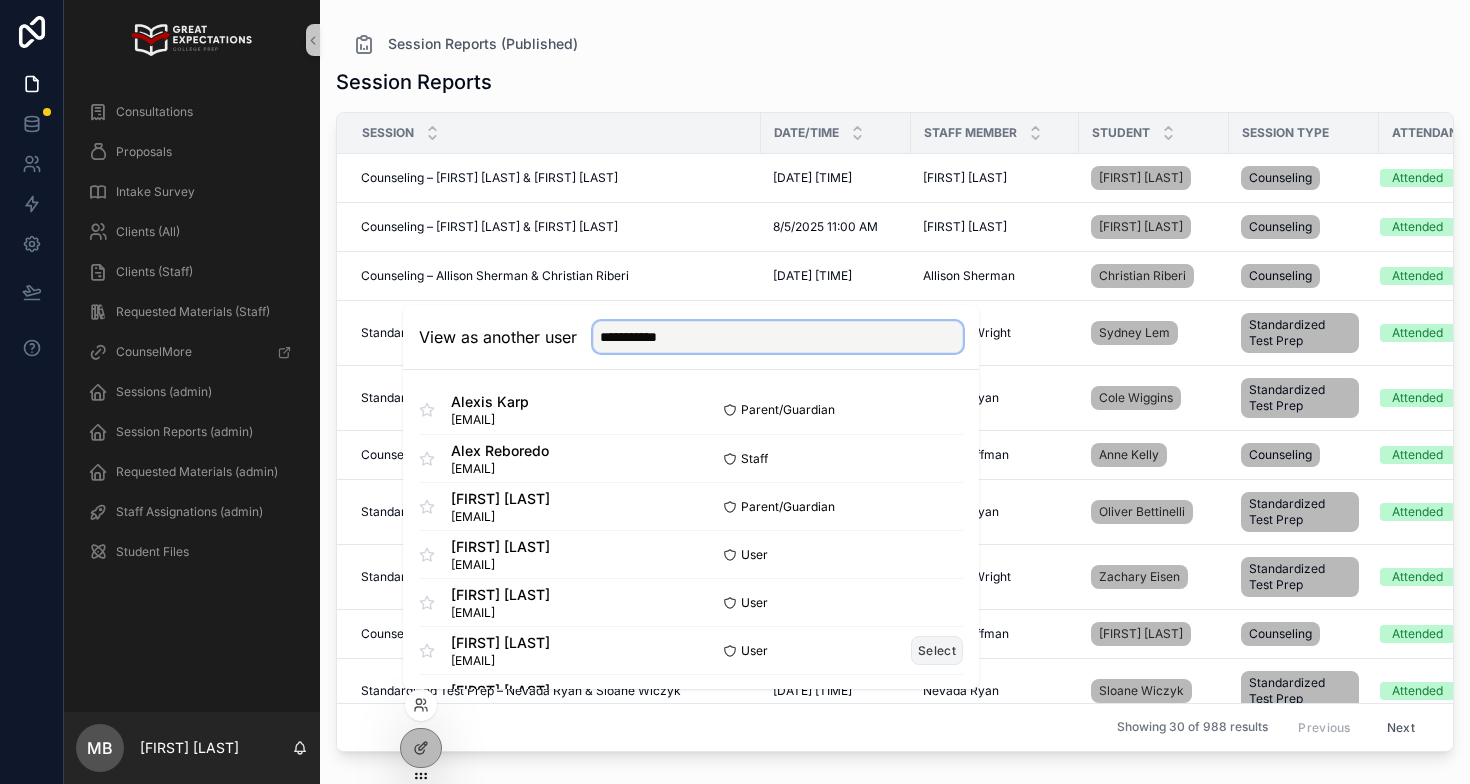 type on "**********" 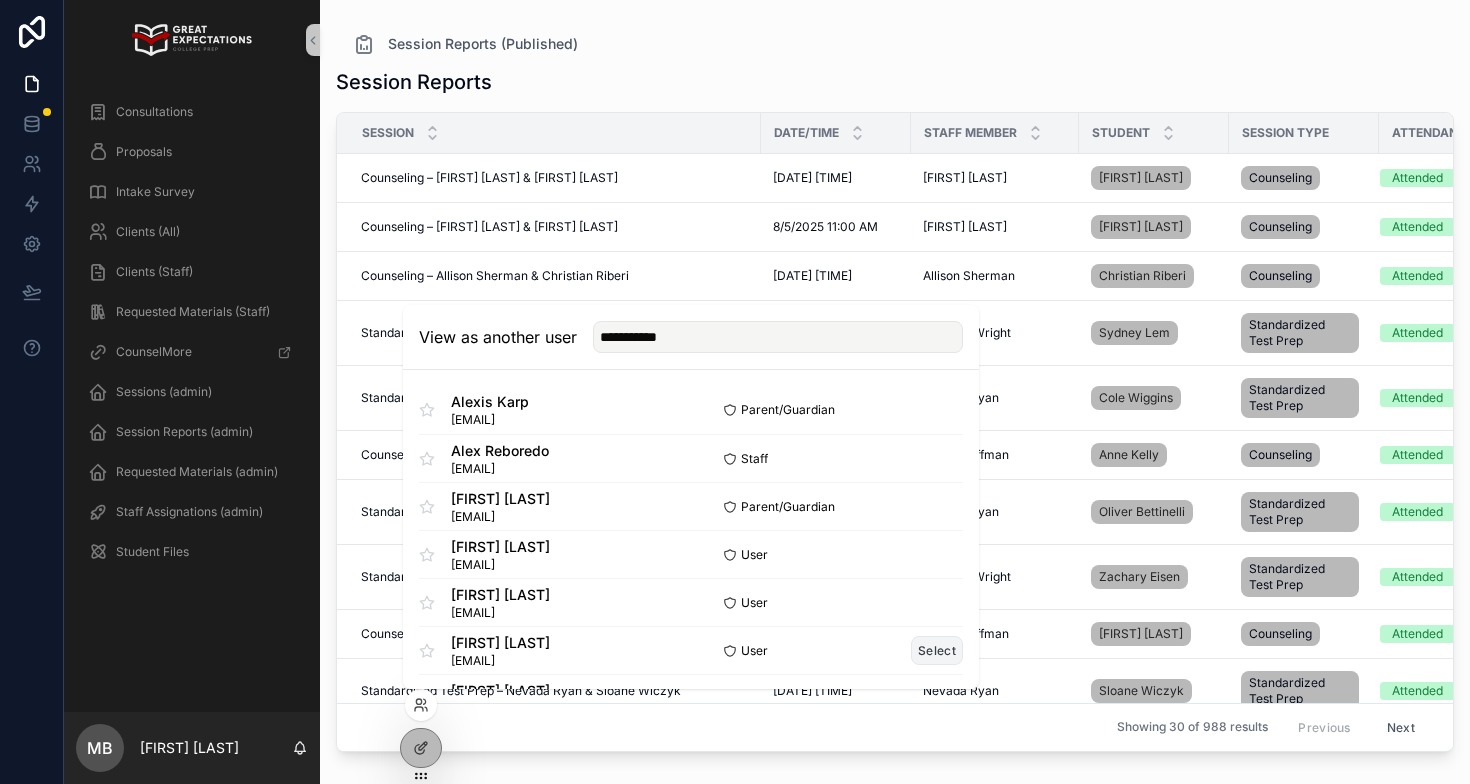 click on "Select" at bounding box center (937, 650) 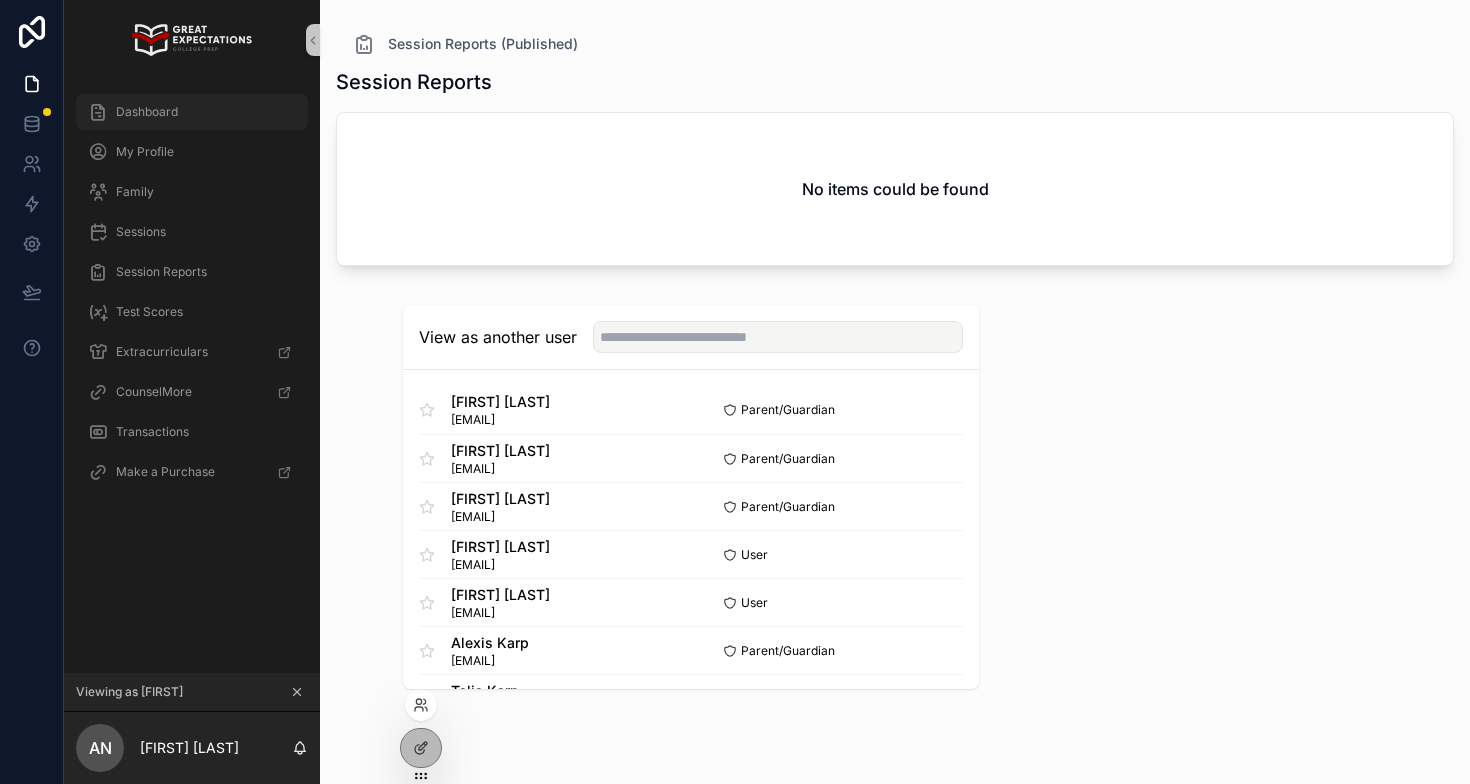 click on "Dashboard" at bounding box center (192, 112) 